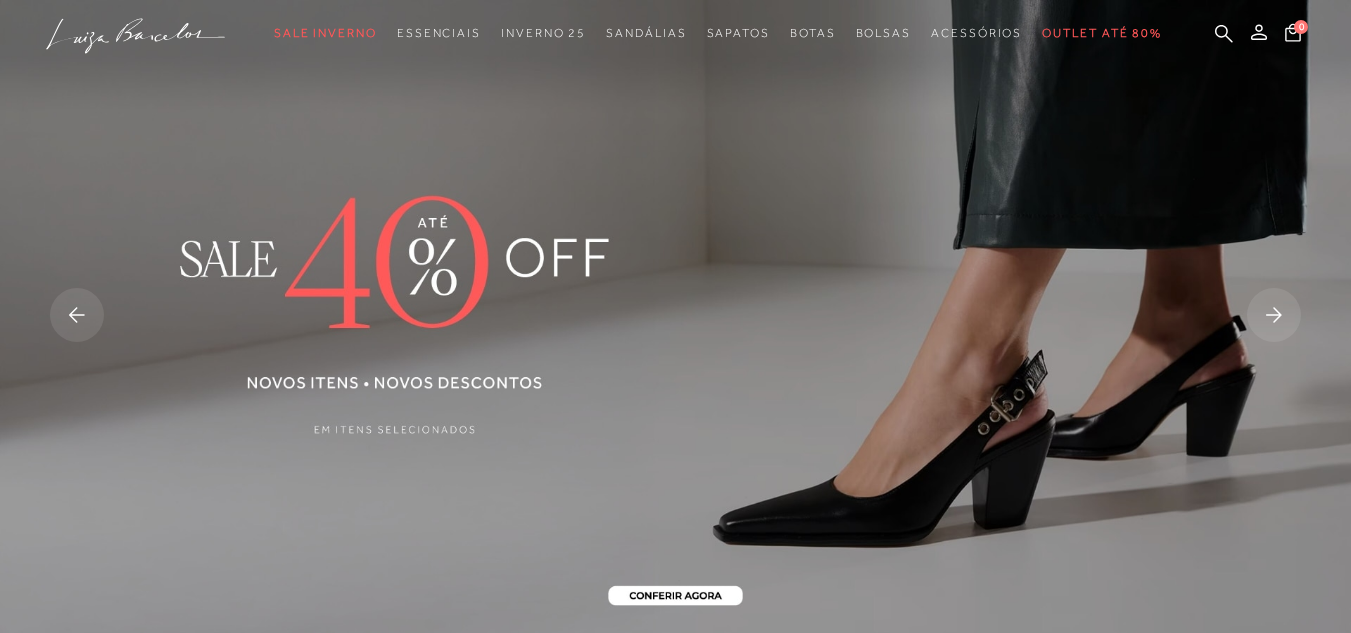 scroll, scrollTop: 0, scrollLeft: 0, axis: both 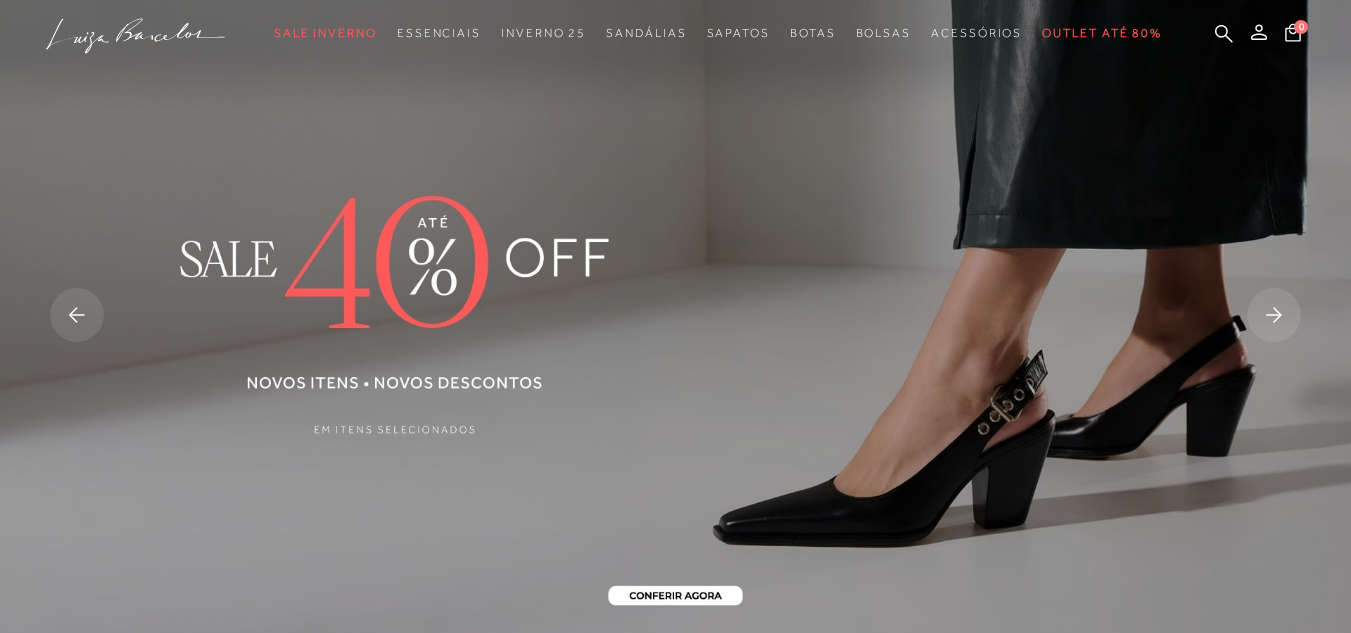 click at bounding box center (675, 317) 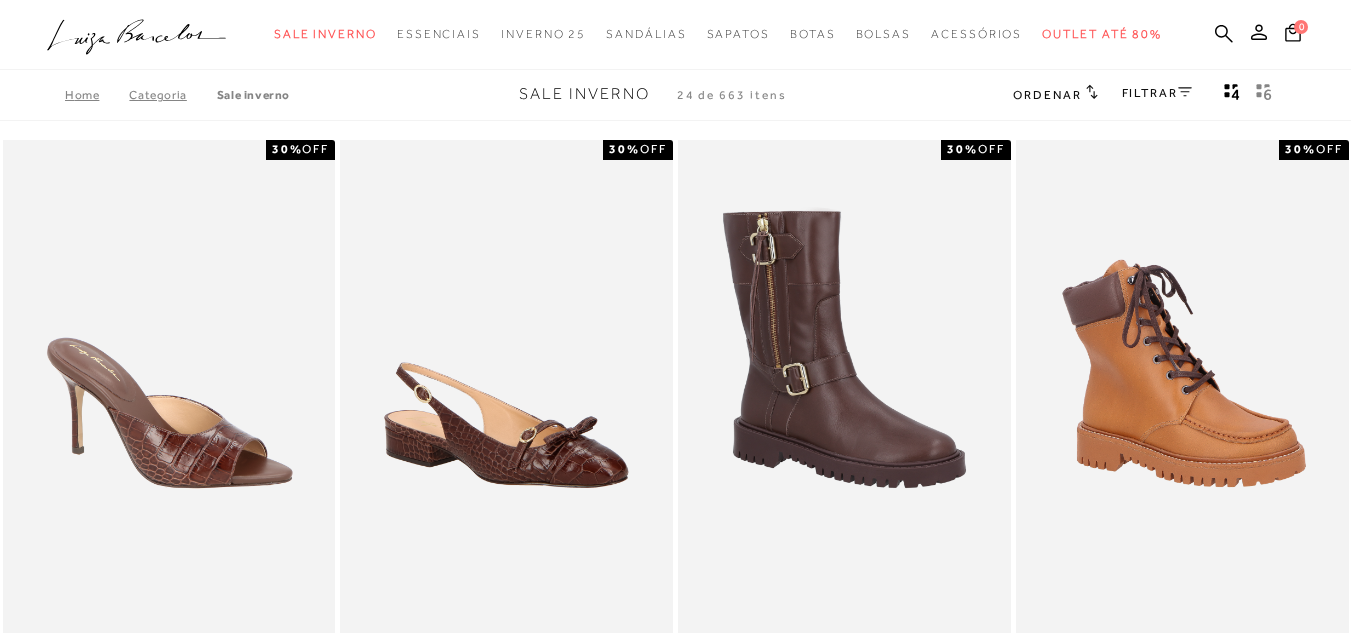 click on "FILTRAR" at bounding box center [1157, 93] 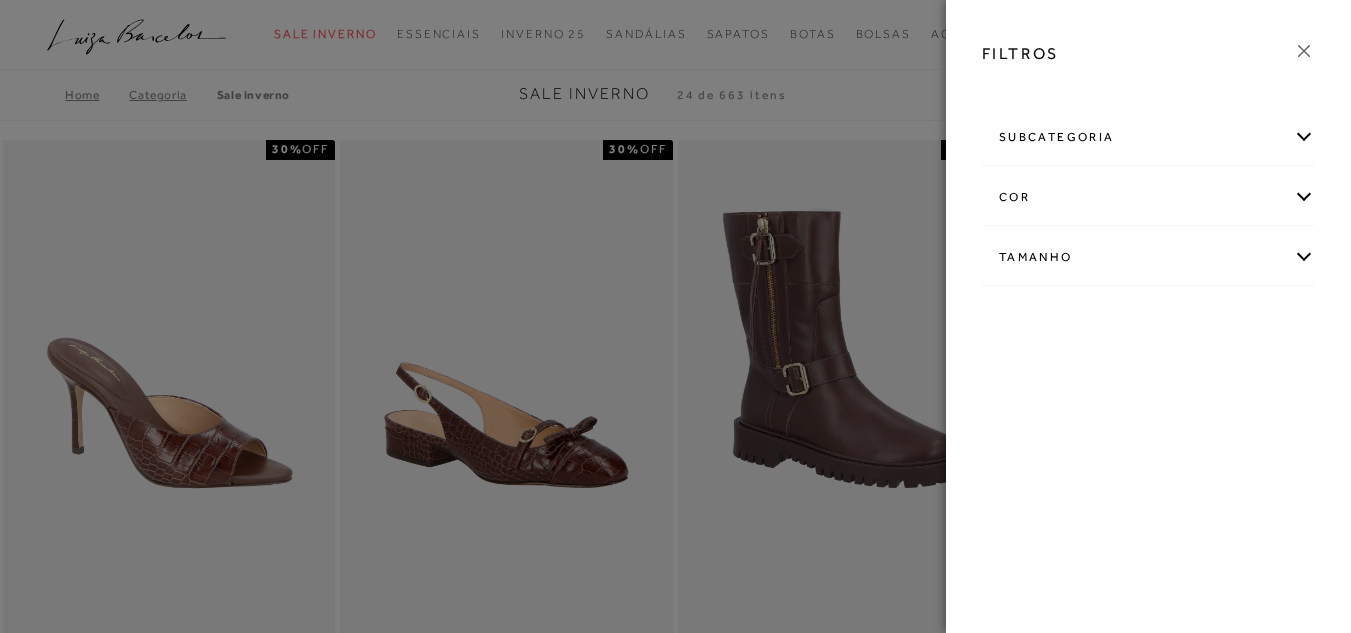 click on "Tamanho" at bounding box center [1148, 257] 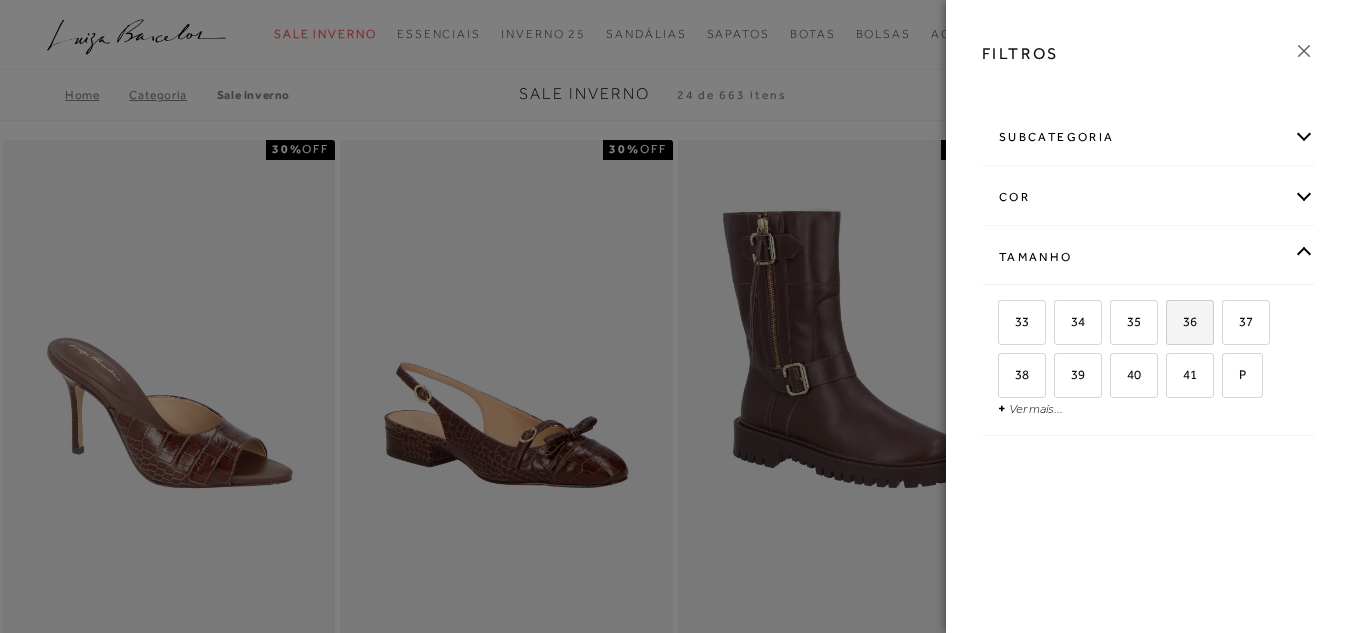 click on "36" at bounding box center (1182, 321) 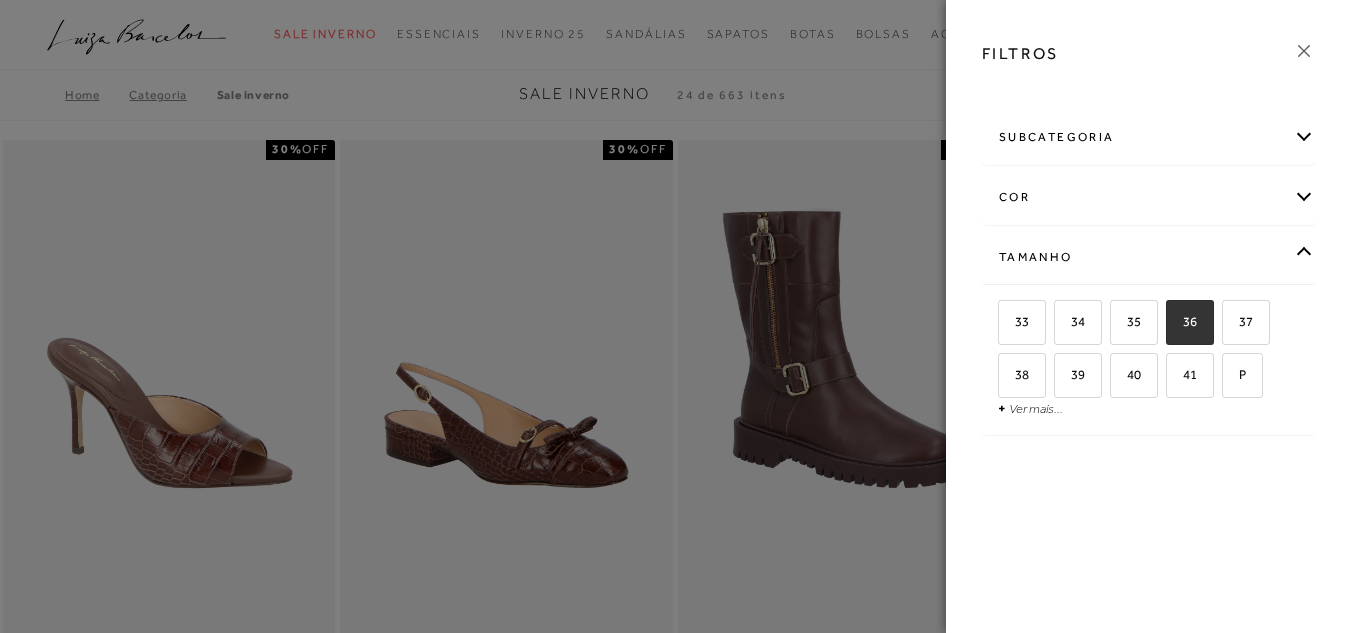 checkbox on "true" 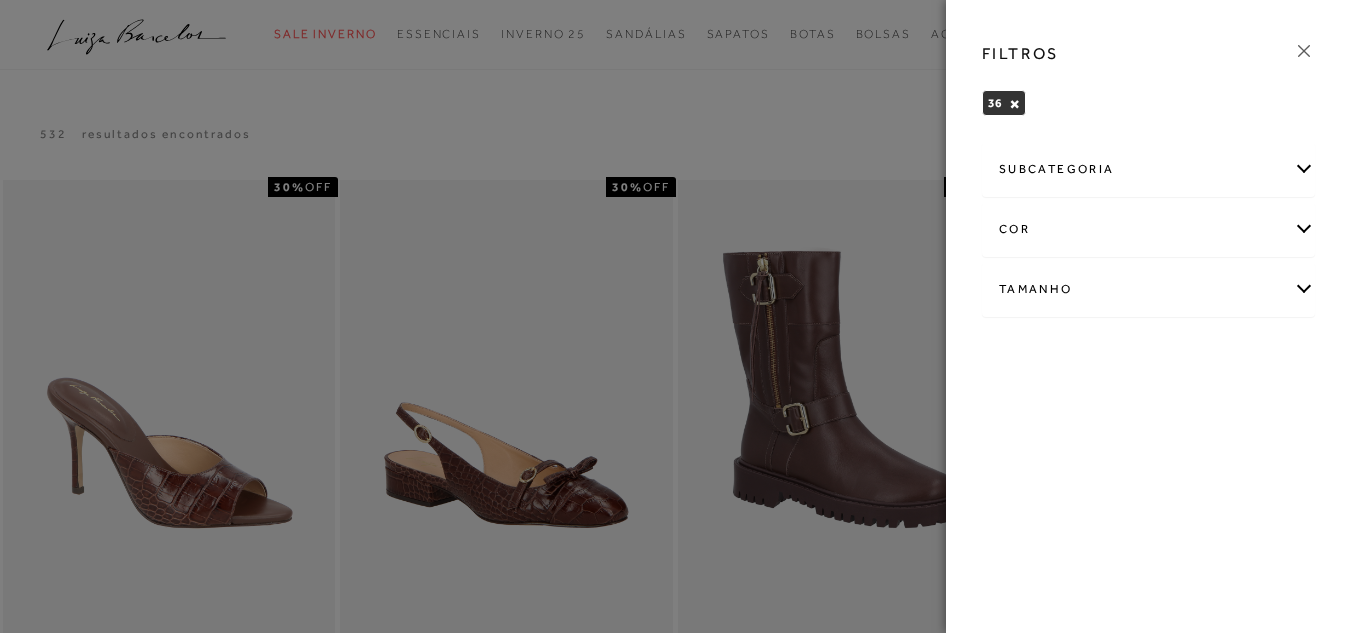 click 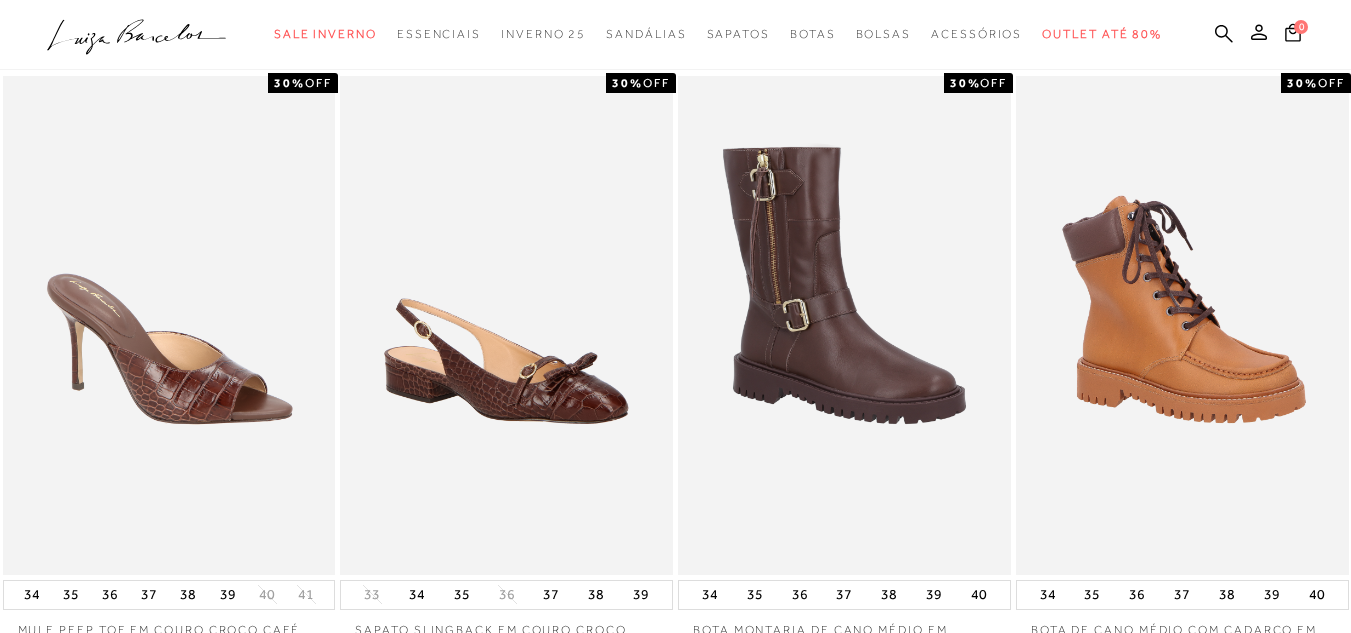 scroll, scrollTop: 133, scrollLeft: 0, axis: vertical 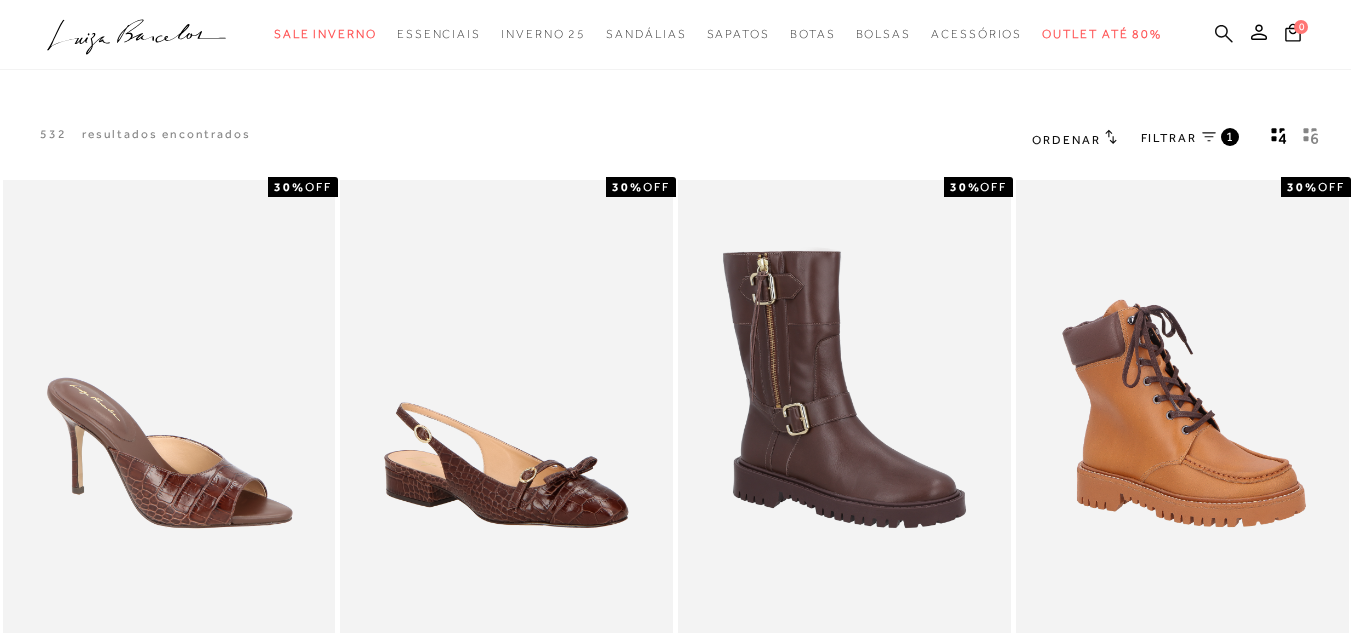 click 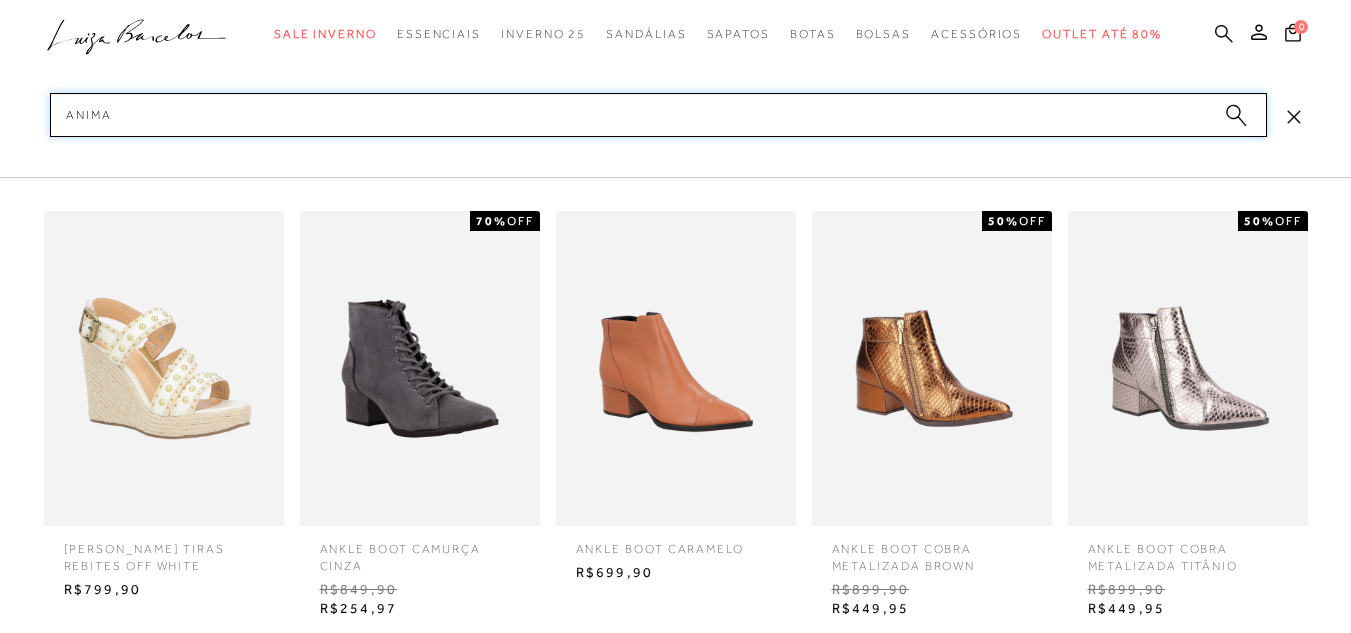 type on "animal" 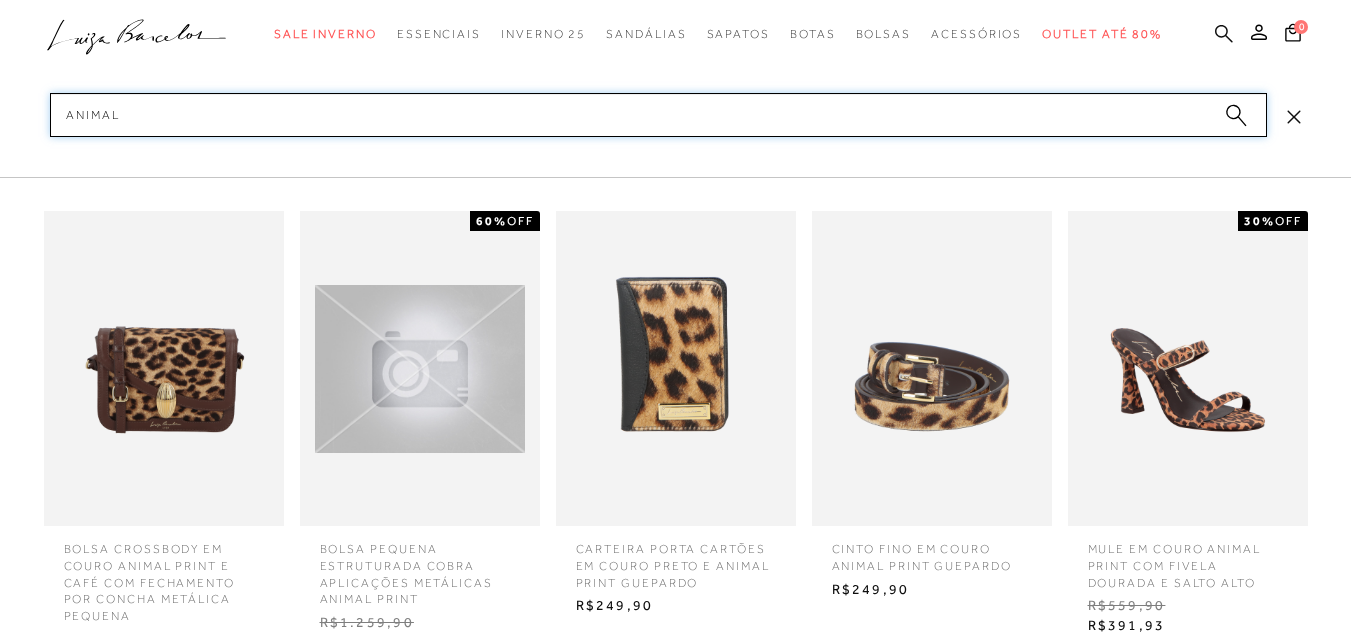 type 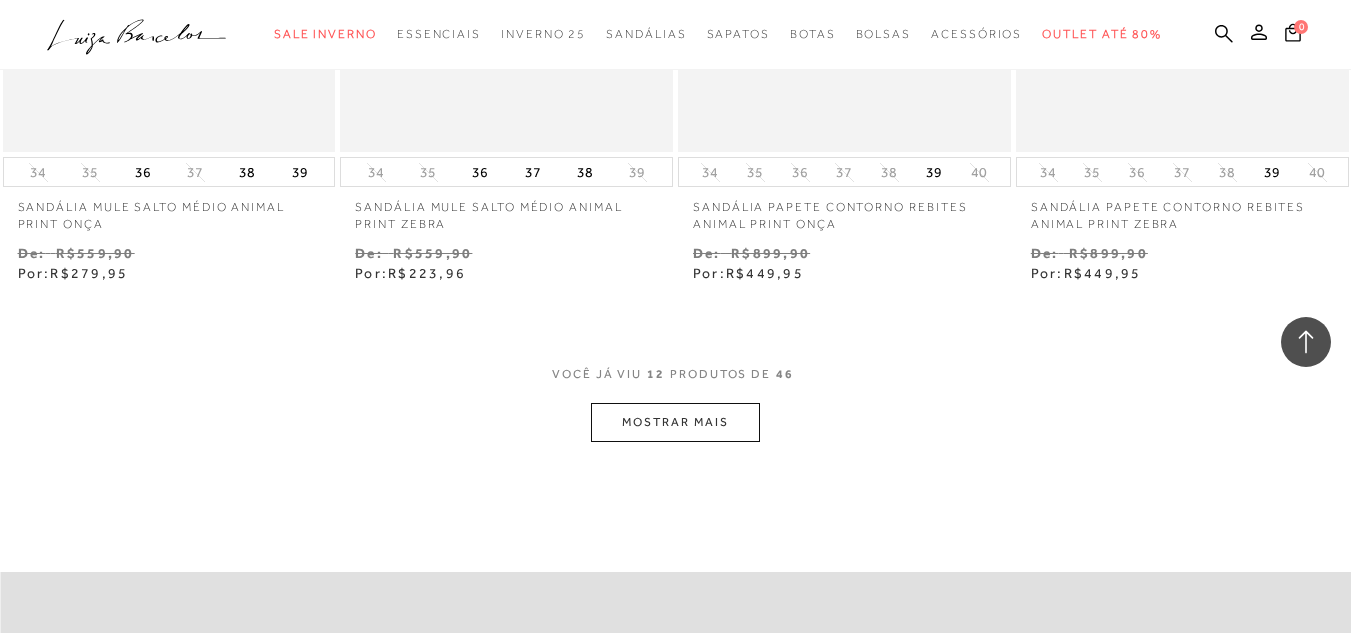 scroll, scrollTop: 1893, scrollLeft: 0, axis: vertical 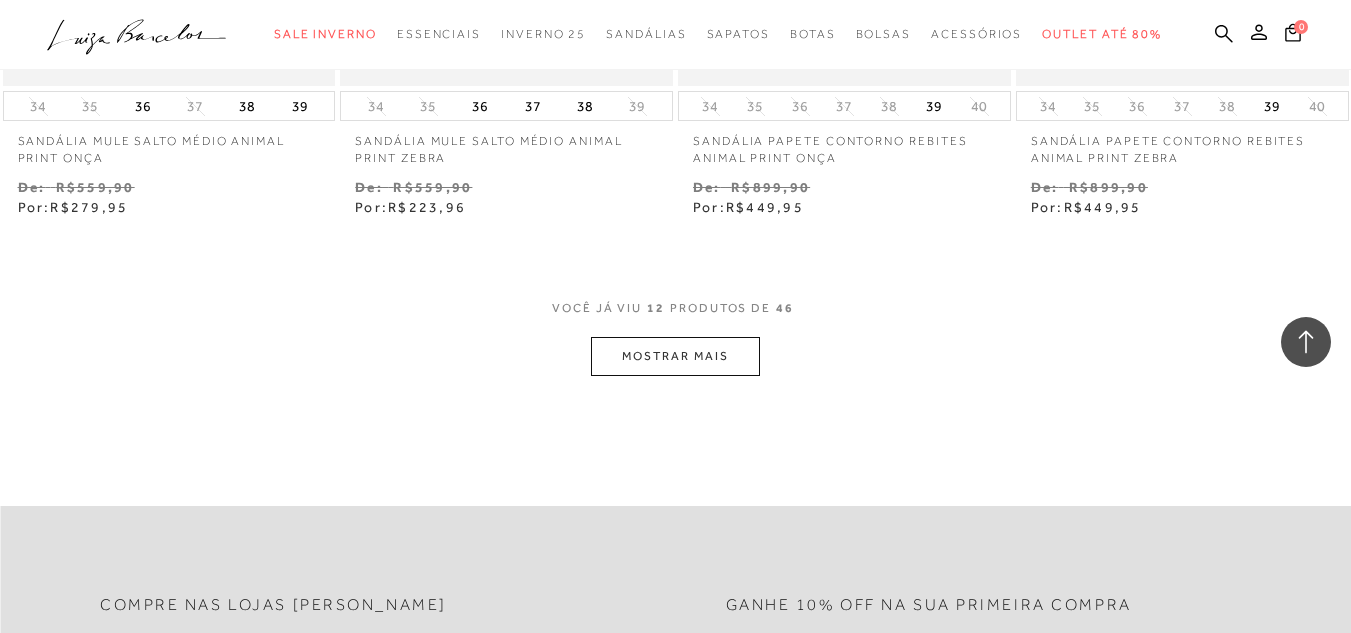 click on "MOSTRAR MAIS" at bounding box center (675, 356) 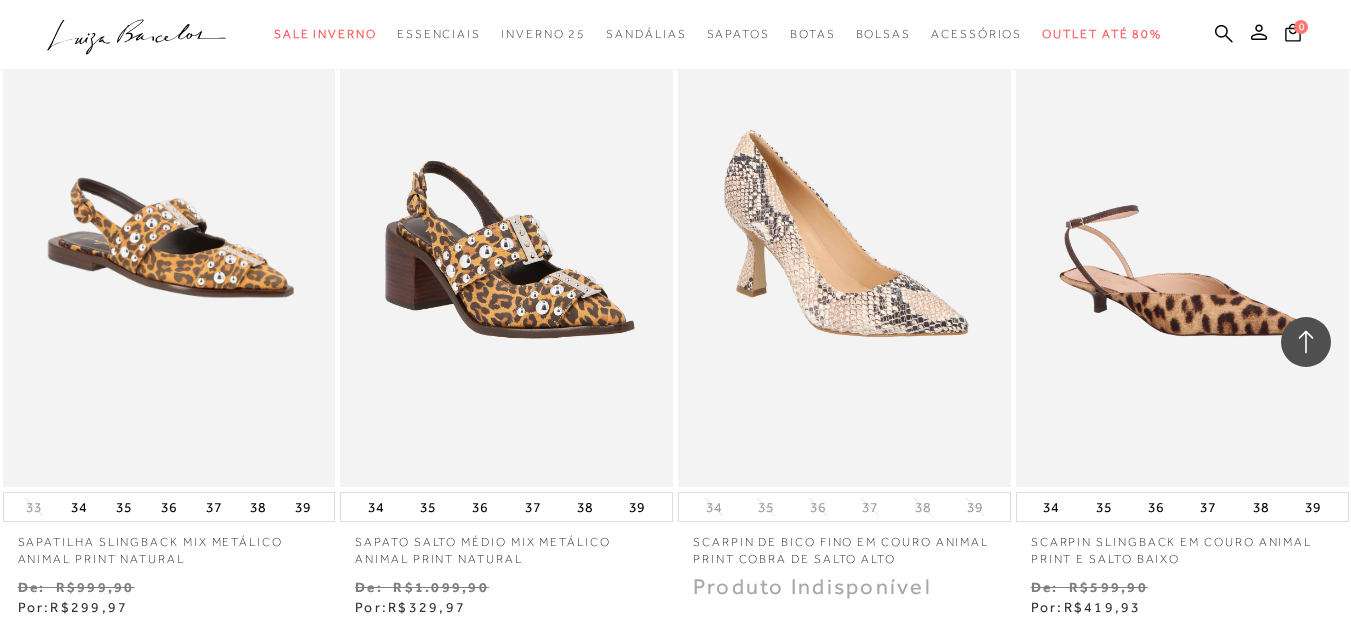 scroll, scrollTop: 2800, scrollLeft: 0, axis: vertical 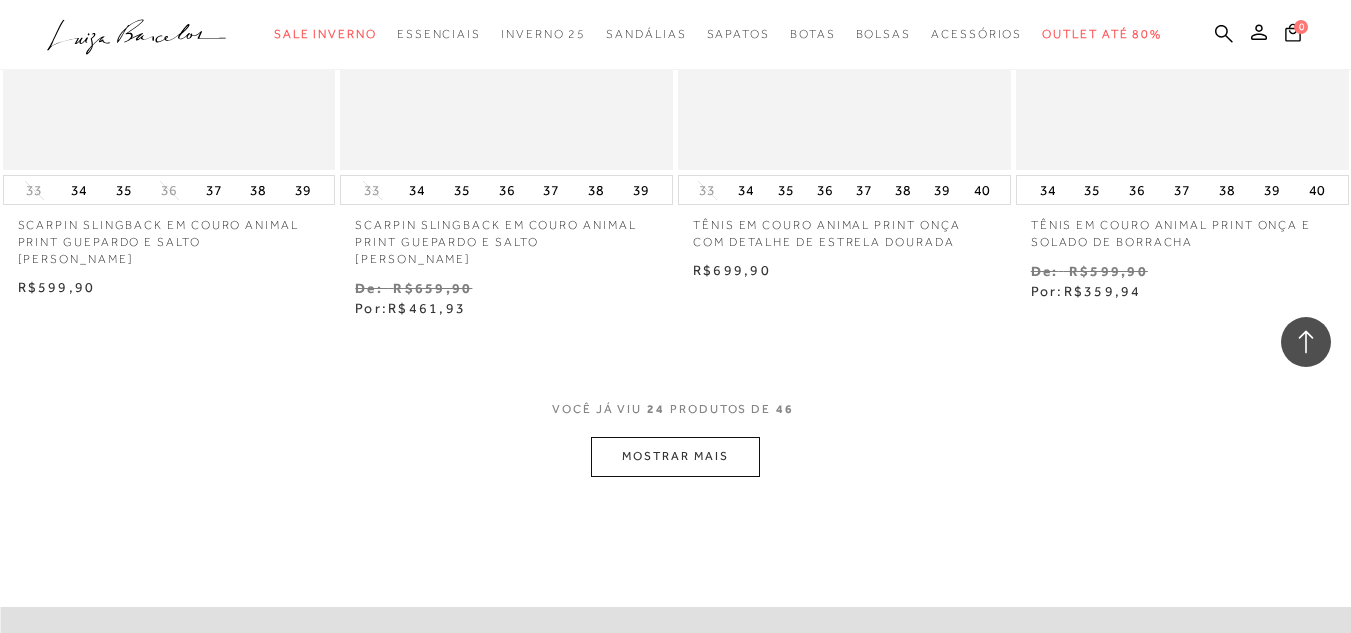 click on "MOSTRAR MAIS" at bounding box center (675, 456) 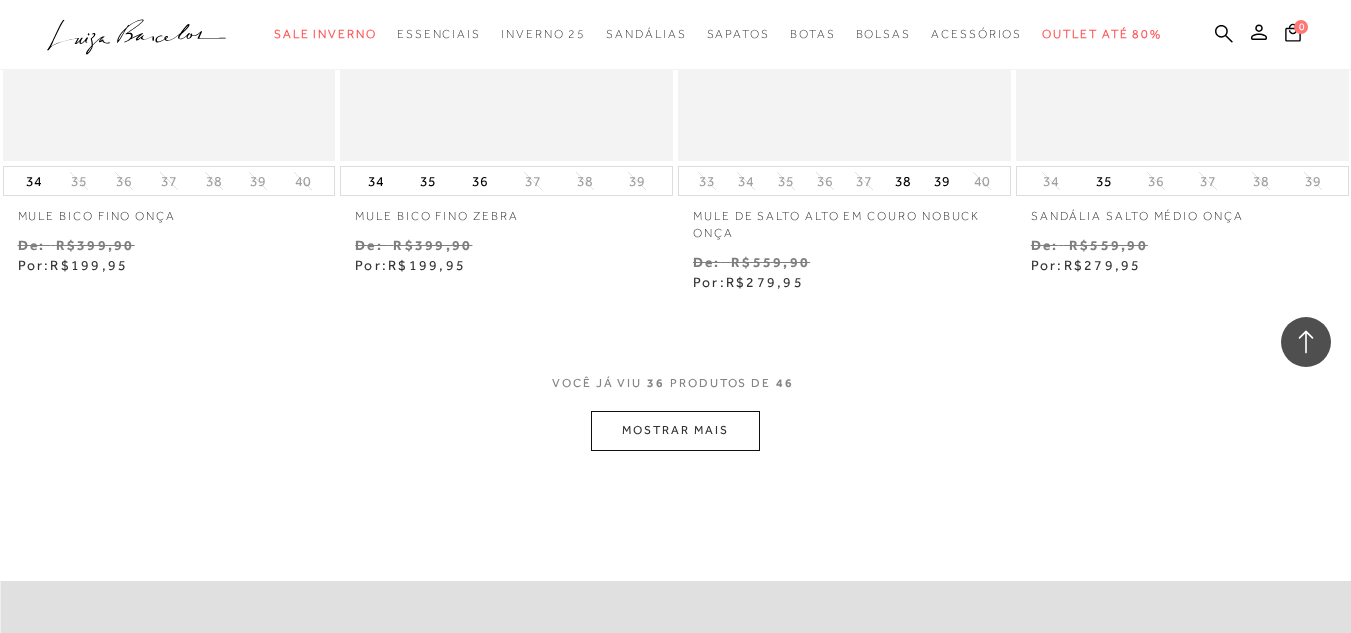 scroll, scrollTop: 5713, scrollLeft: 0, axis: vertical 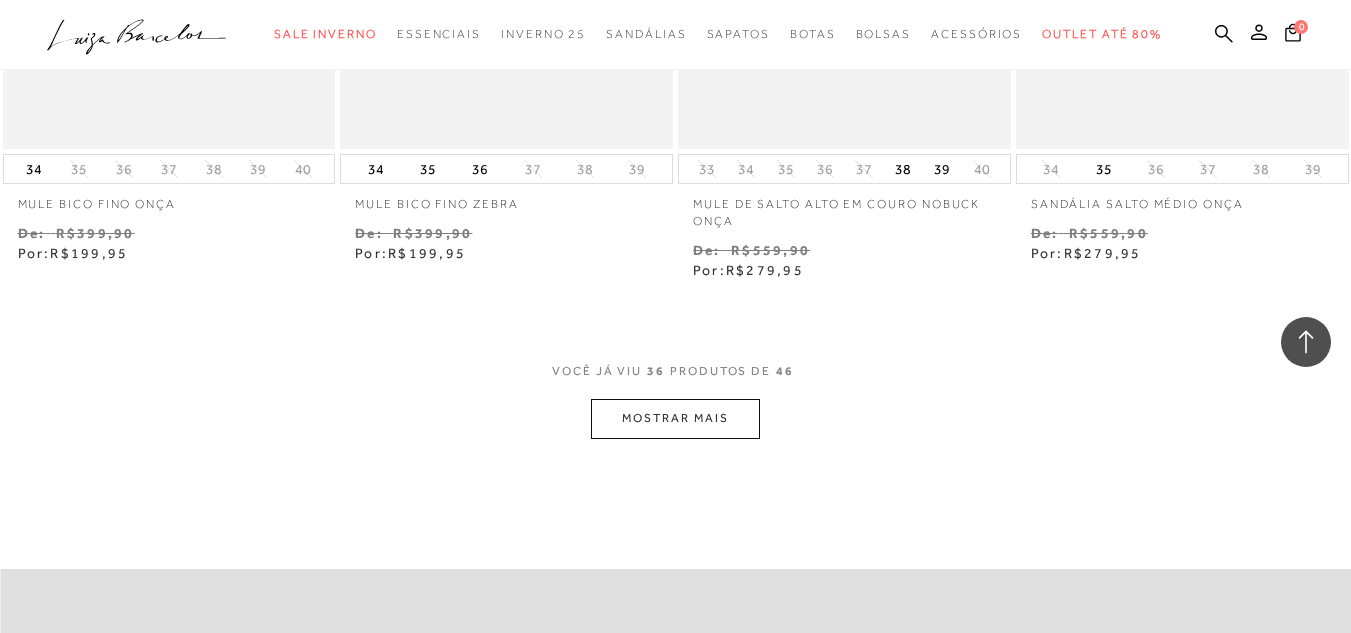 click on "MOSTRAR MAIS" at bounding box center (675, 418) 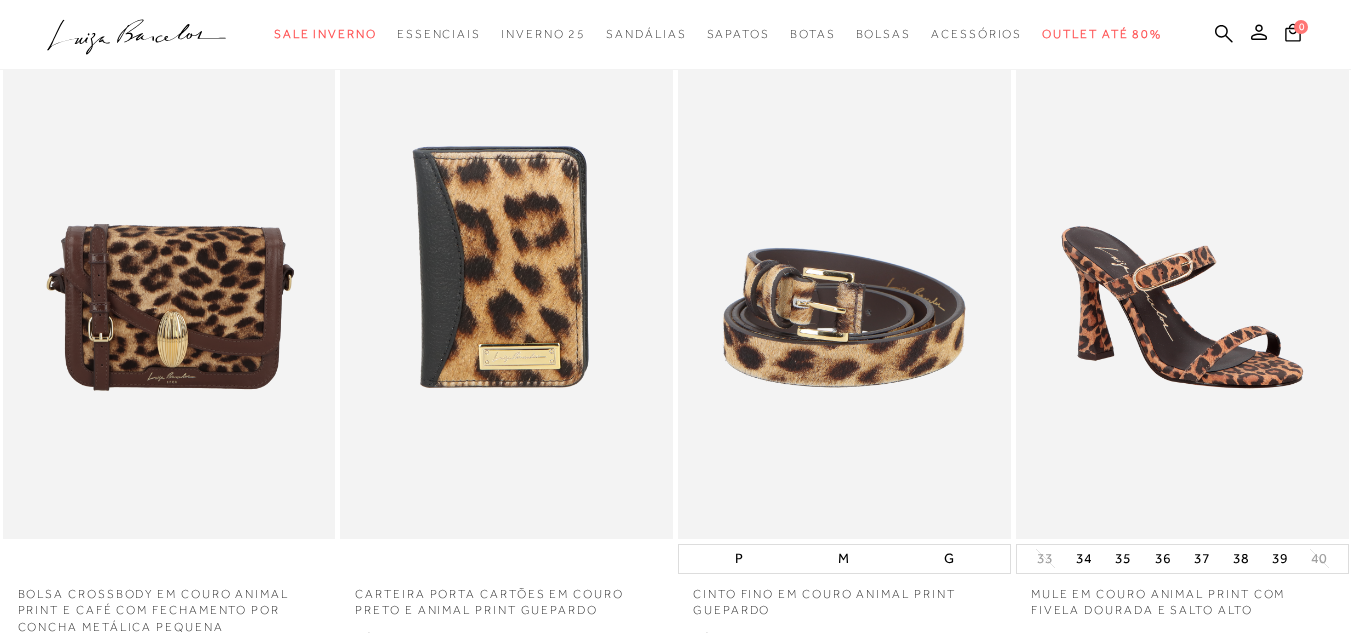 scroll, scrollTop: 0, scrollLeft: 0, axis: both 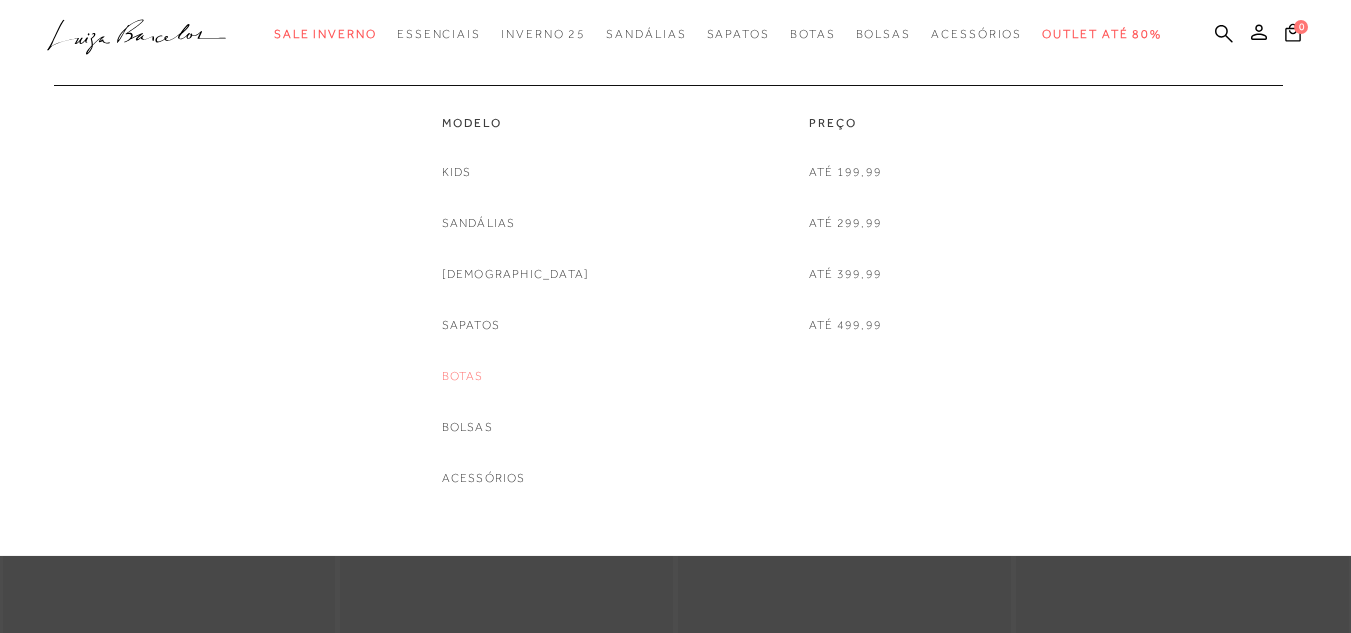 click on "Botas" at bounding box center (463, 376) 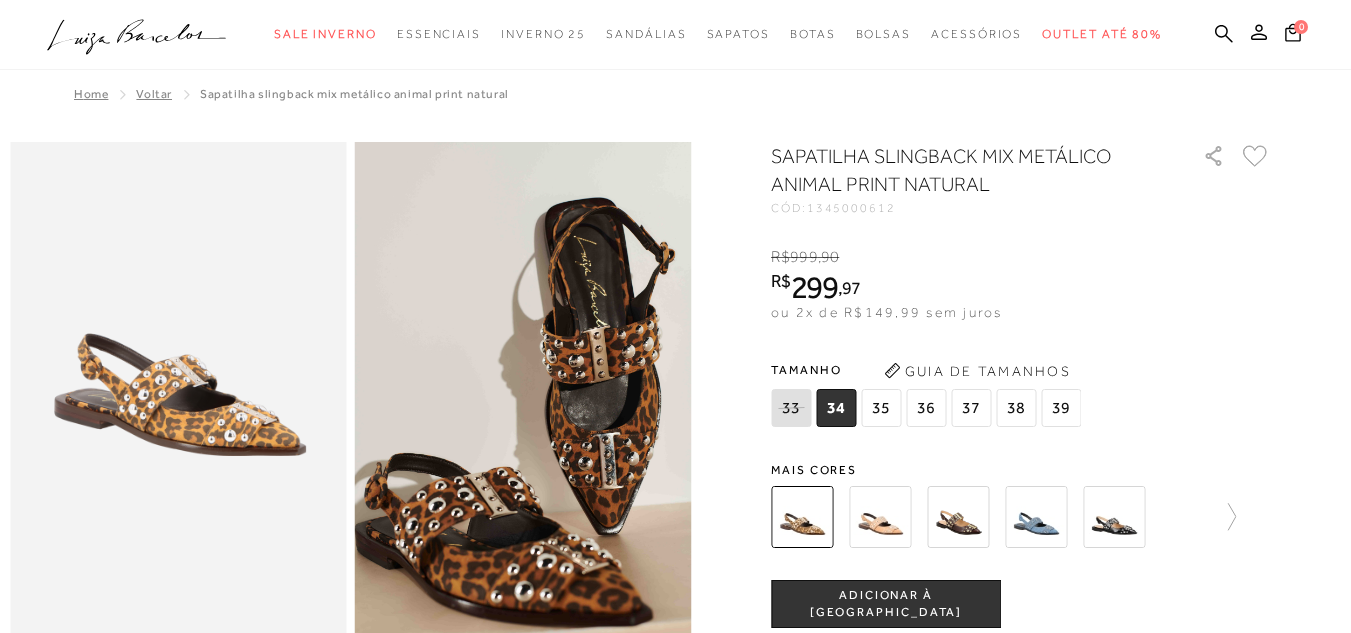 scroll, scrollTop: 0, scrollLeft: 0, axis: both 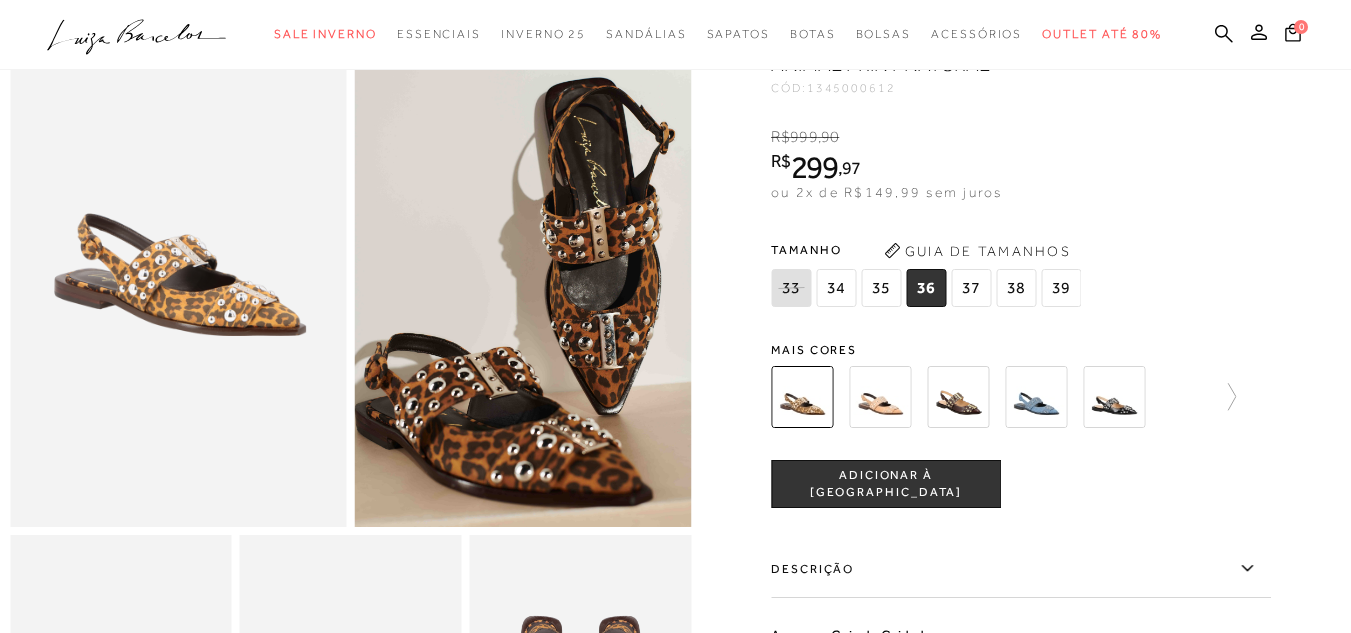 click on "SAPATILHA SLINGBACK MIX METÁLICO ANIMAL PRINT NATURAL
CÓD:
1345000612
×
É necessário selecionar um tamanho para adicionar o produto como favorito.
R$ 999 , 90
R$ 299 , 97
ou 2x de R$149,99 sem juros
De  R$ 999,90
Por:  R$ 299,97
Tamanho" at bounding box center (1021, 465) 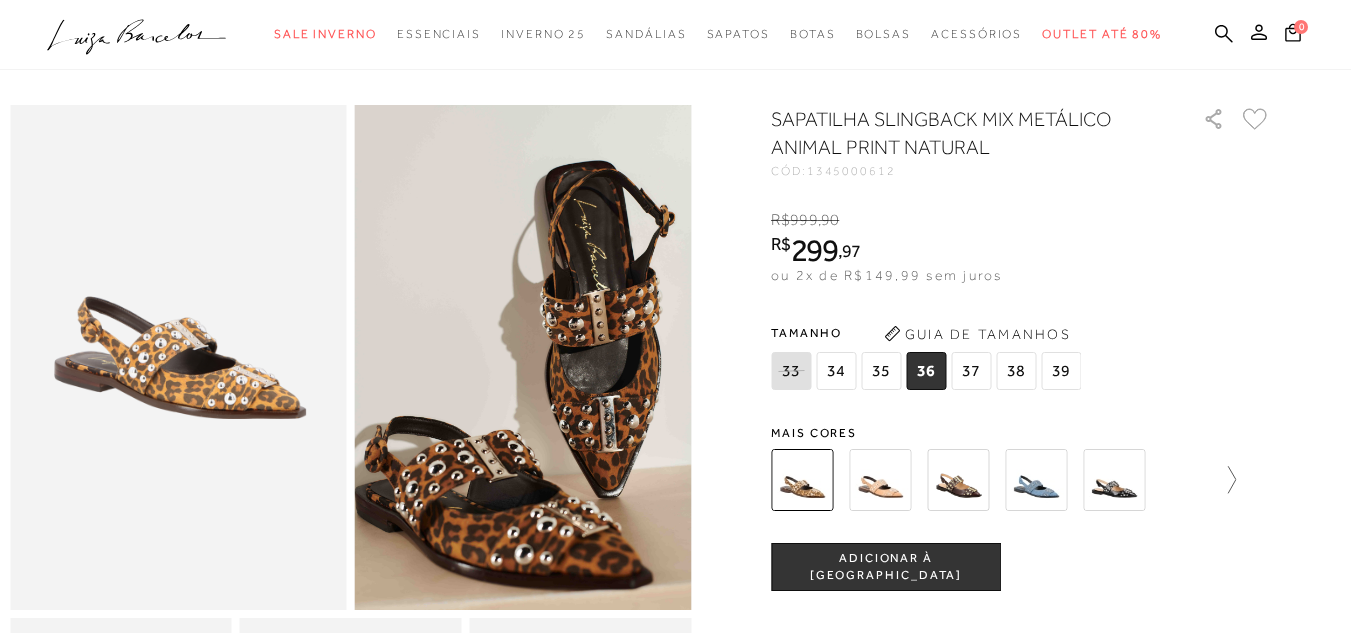scroll, scrollTop: 40, scrollLeft: 0, axis: vertical 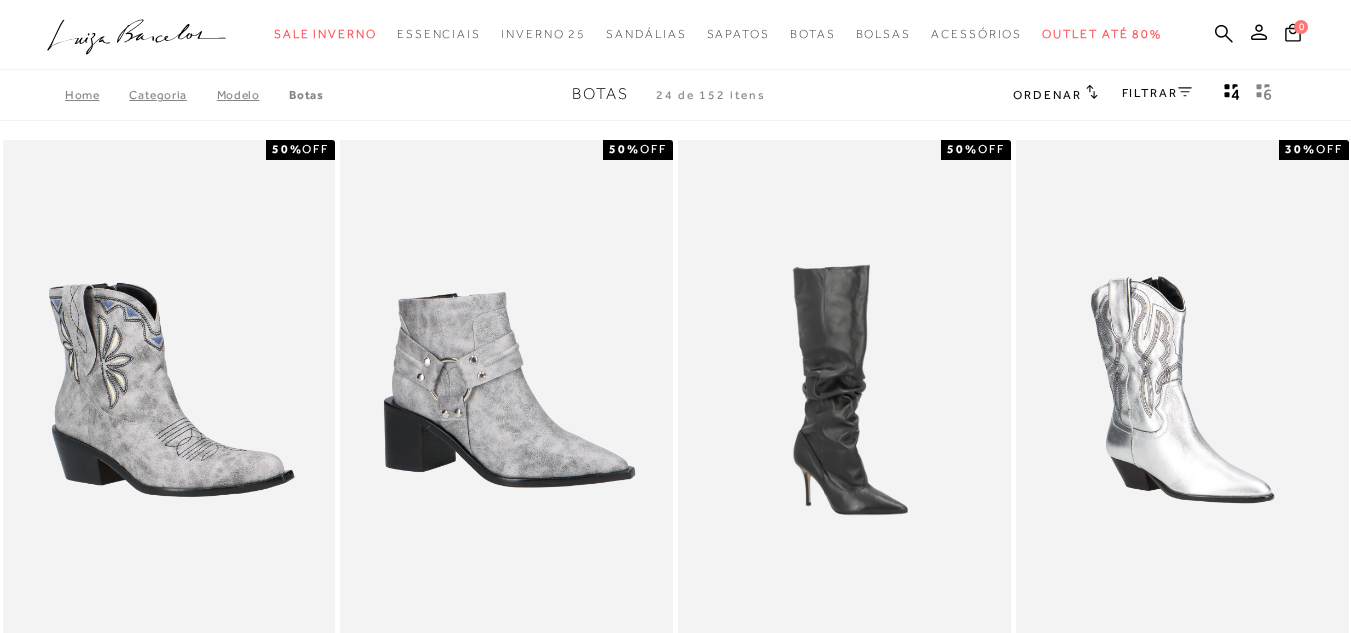 drag, startPoint x: 0, startPoint y: 0, endPoint x: 1151, endPoint y: 94, distance: 1154.832 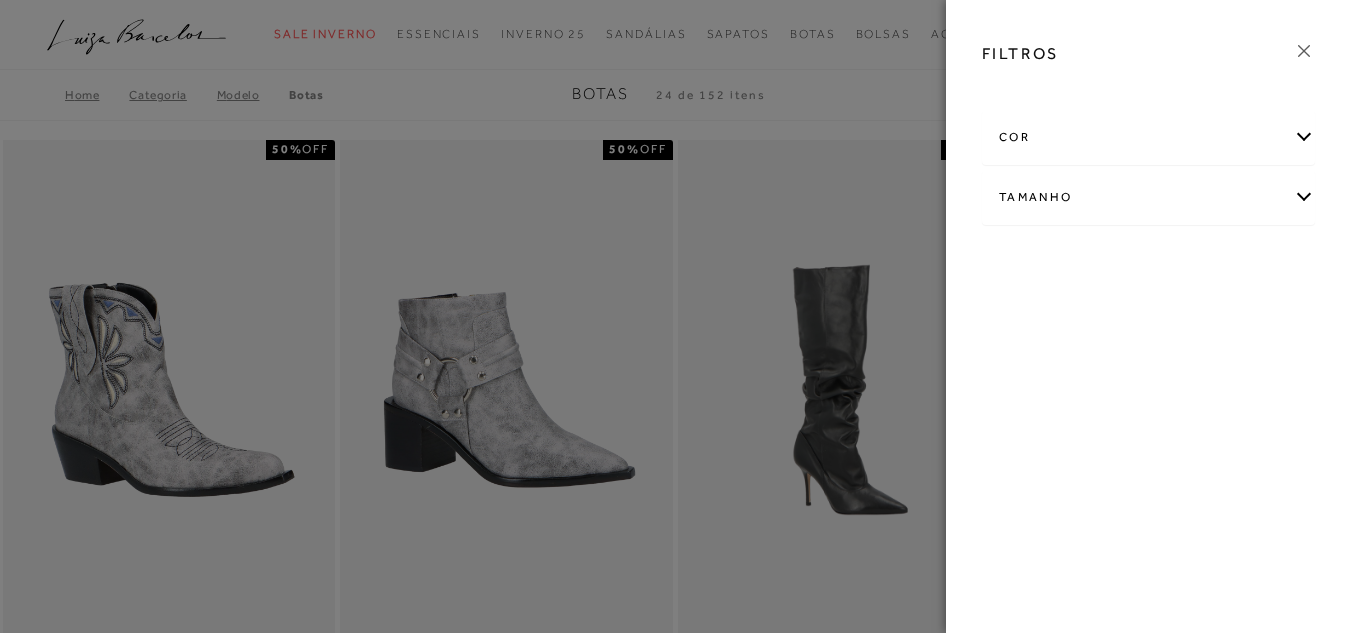 click on "Tamanho" at bounding box center (1148, 197) 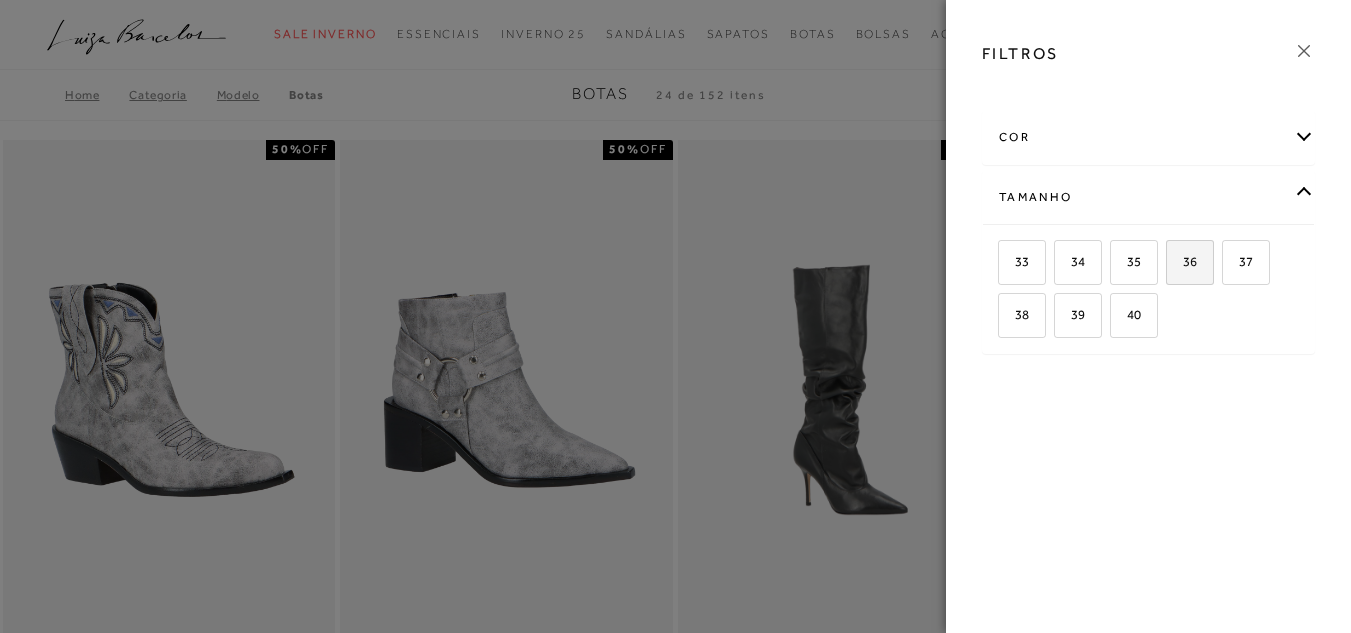 click on "36" at bounding box center (1190, 262) 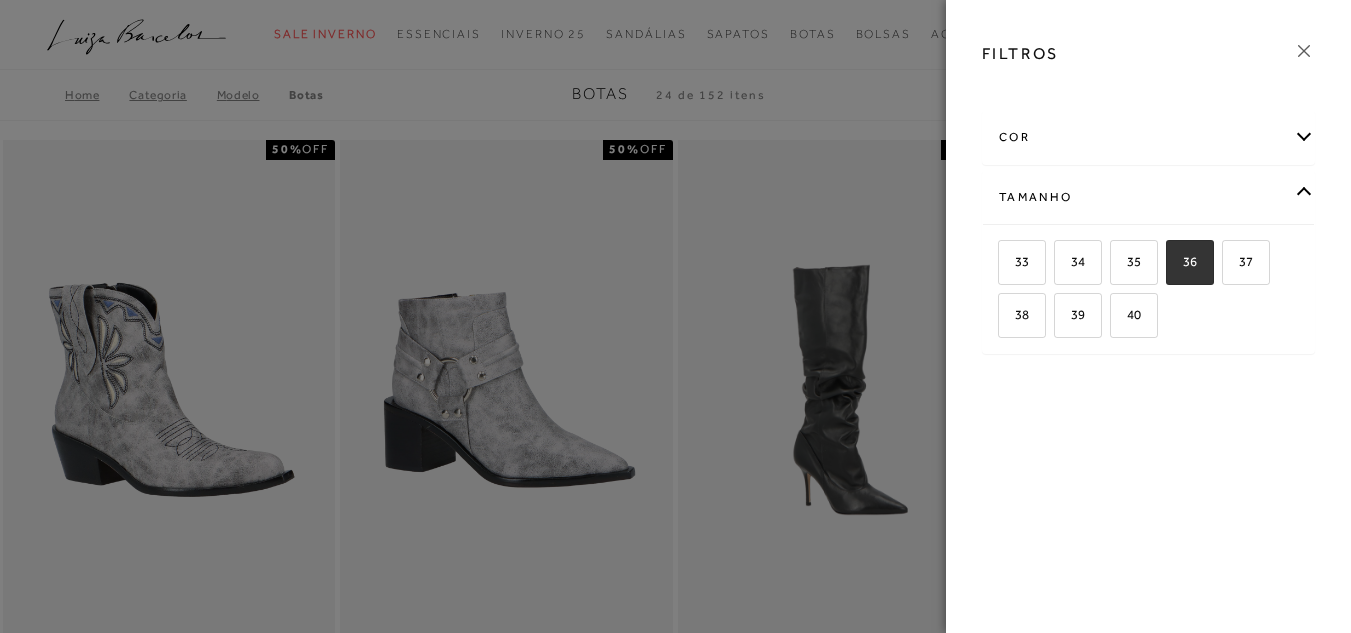 checkbox on "true" 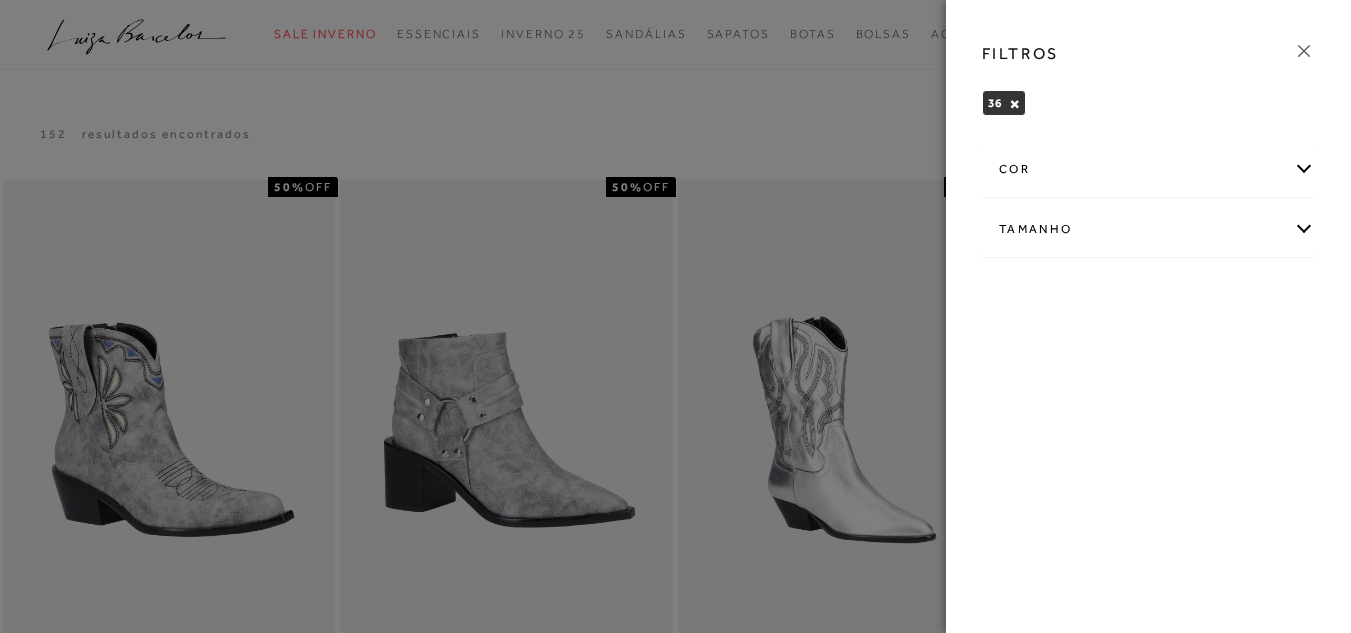 click 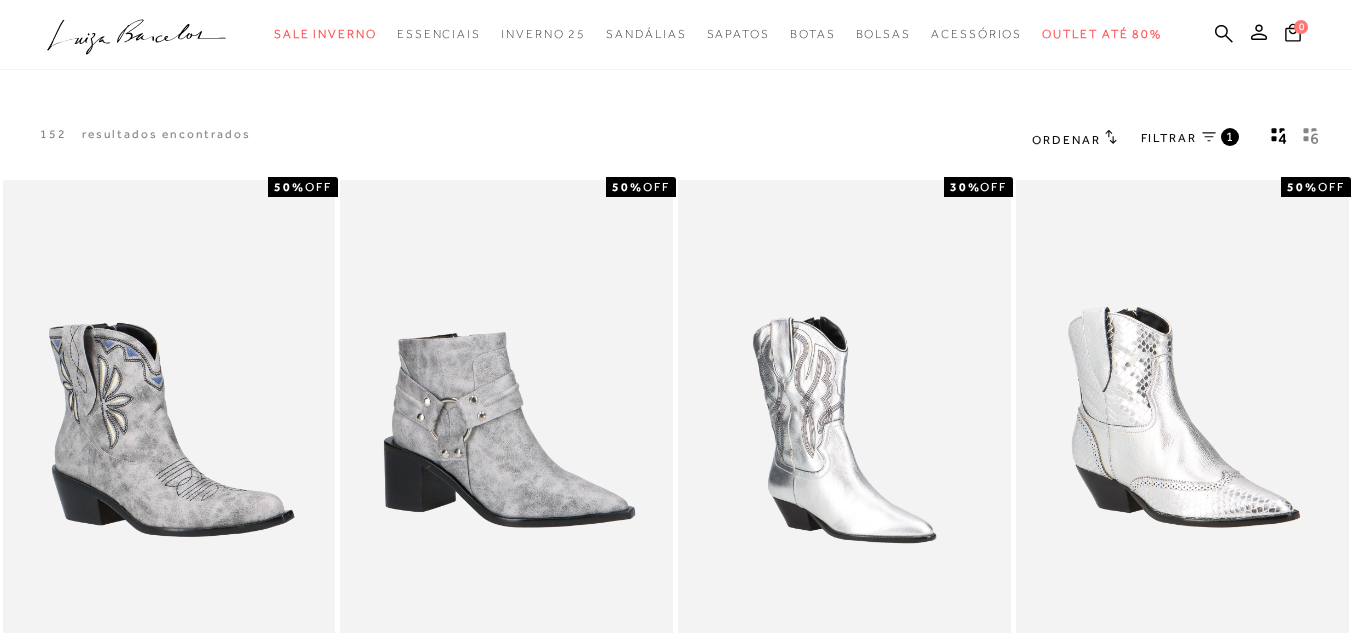click on "Resultados da pesquisa
Botas
Resultados: 1 - 12 (de 152)
Opções de exibição
152
resultados encontrados
1" at bounding box center [675, 1175] 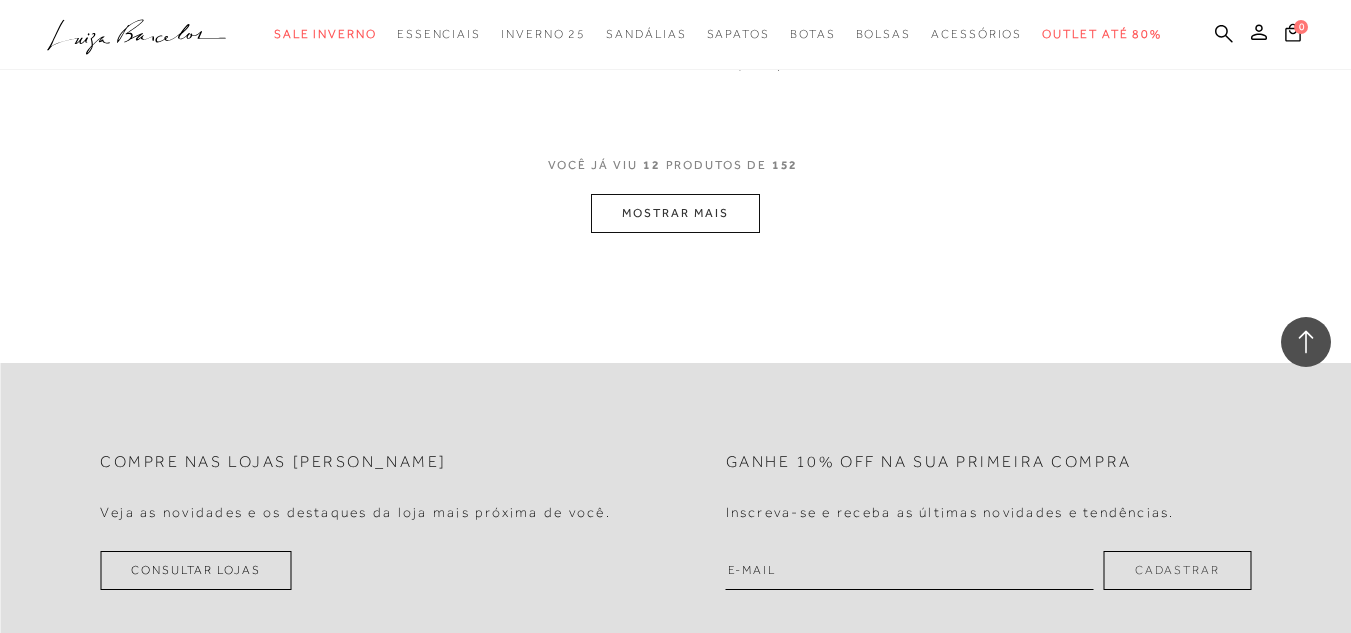 scroll, scrollTop: 2040, scrollLeft: 0, axis: vertical 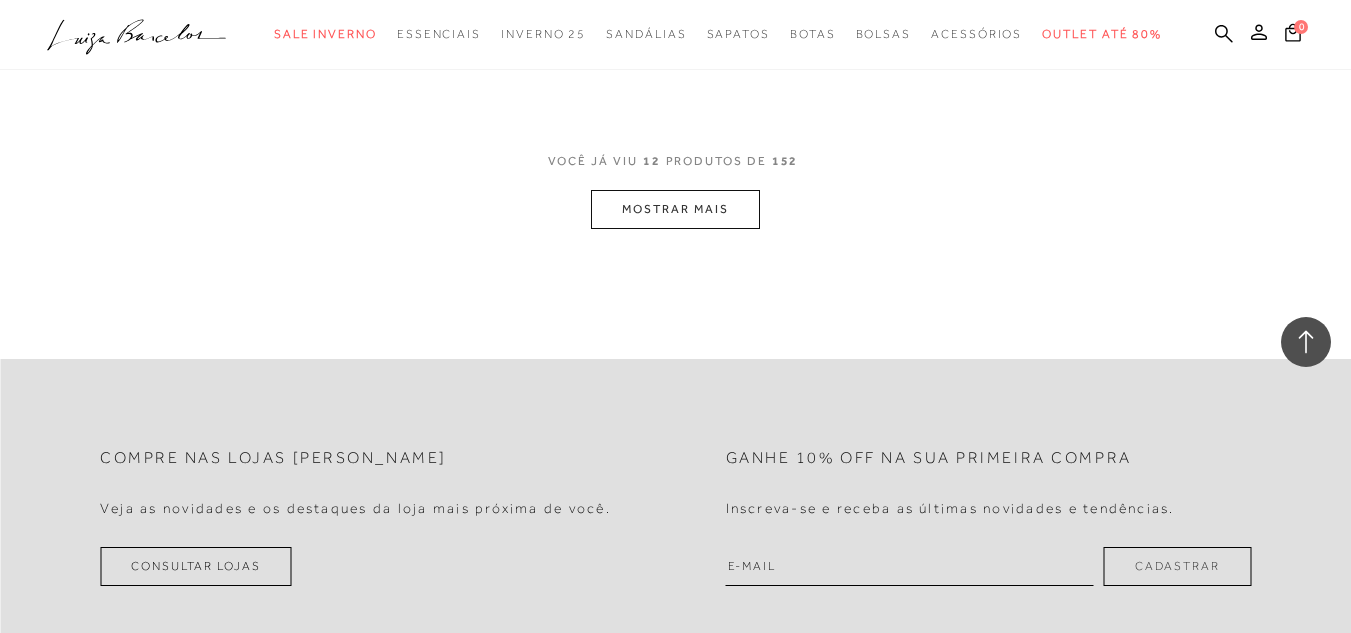 click on "MOSTRAR MAIS" at bounding box center (675, 209) 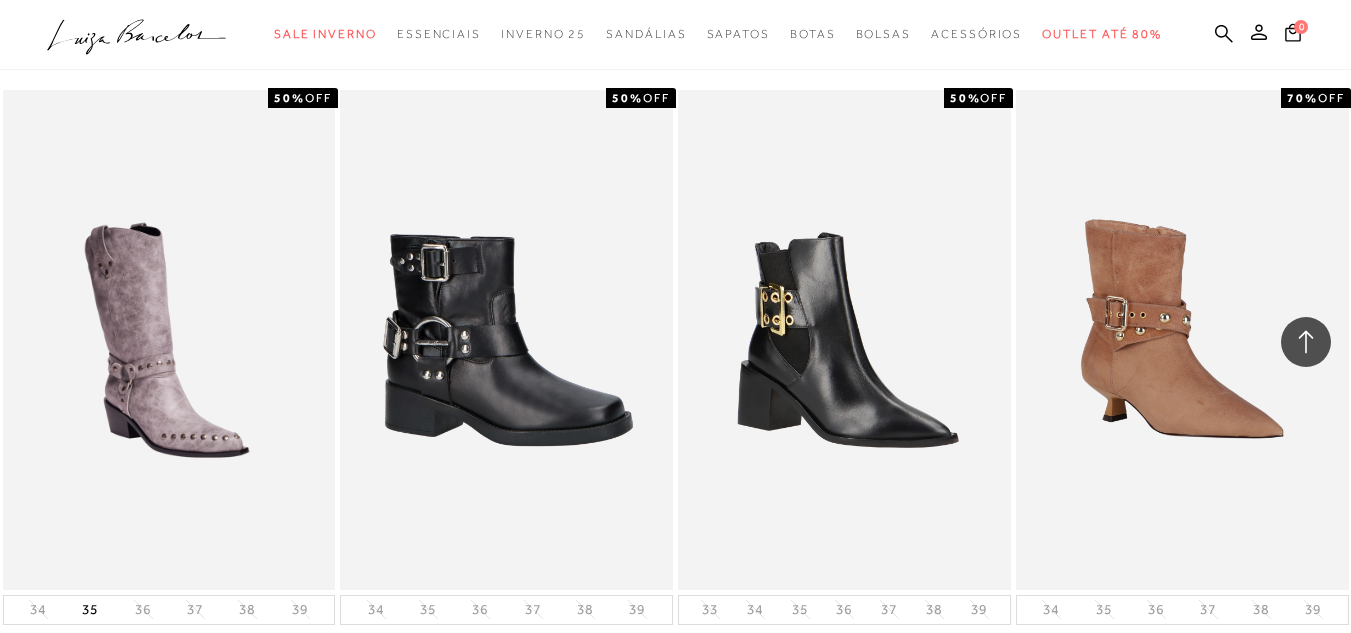 type 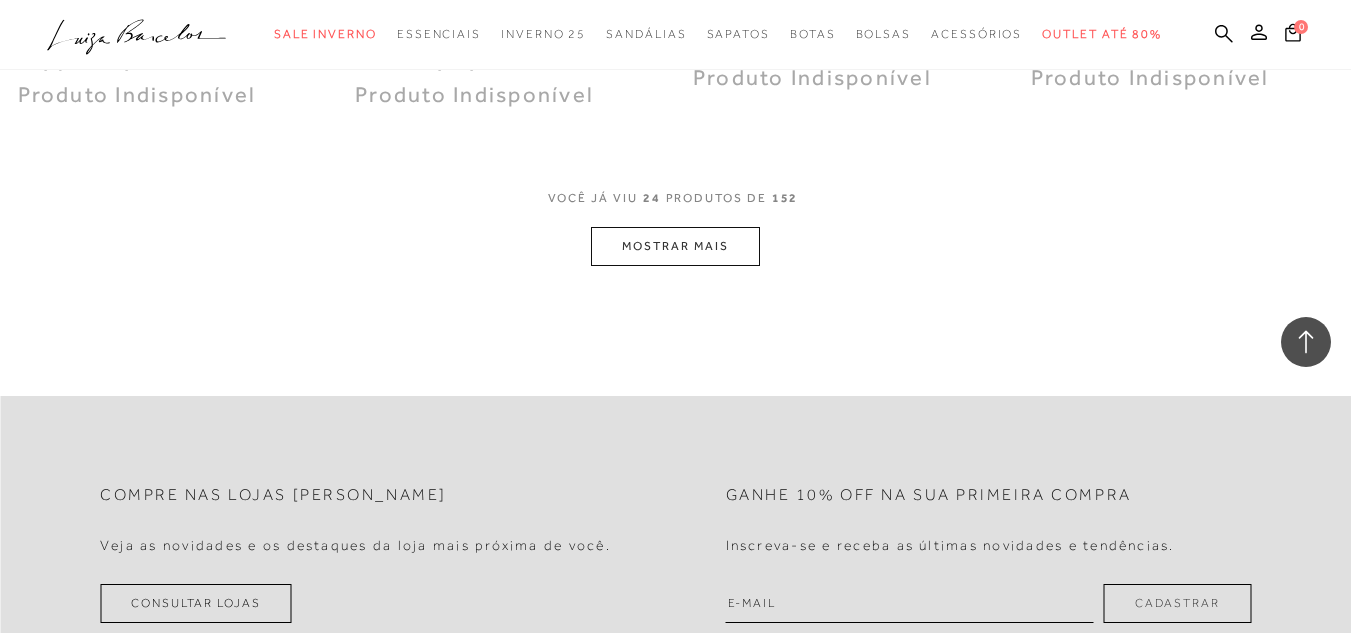 scroll, scrollTop: 3920, scrollLeft: 0, axis: vertical 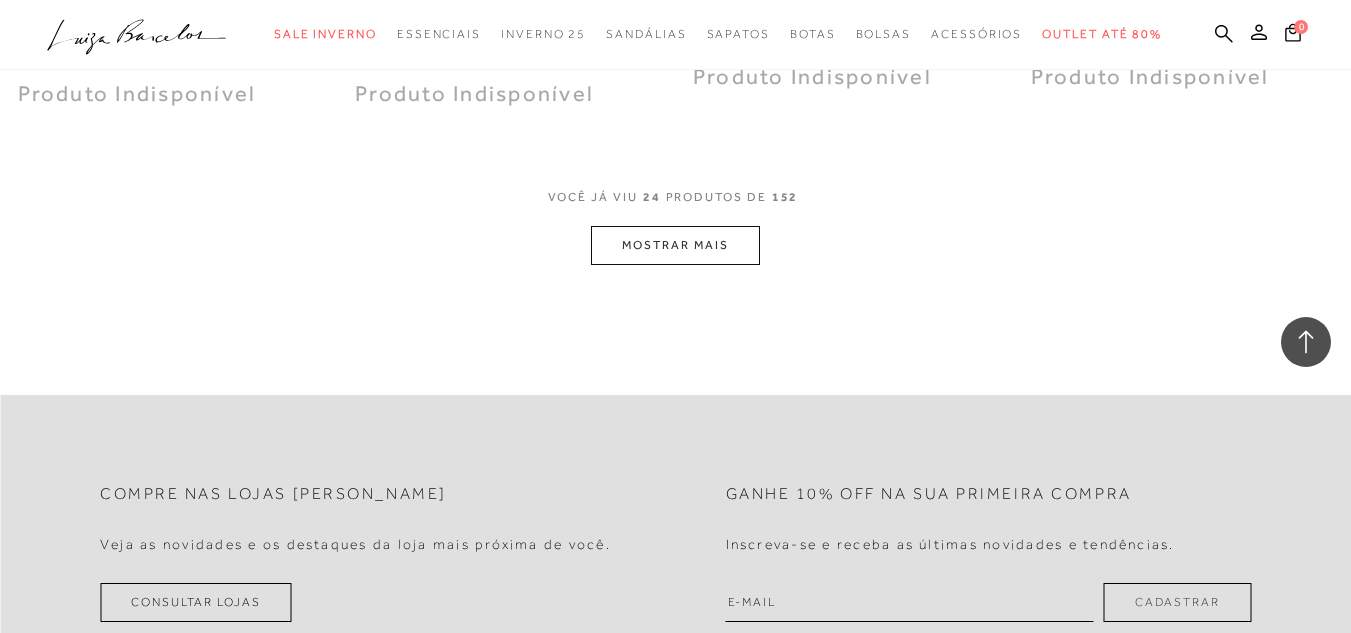click on "MOSTRAR MAIS" at bounding box center (675, 245) 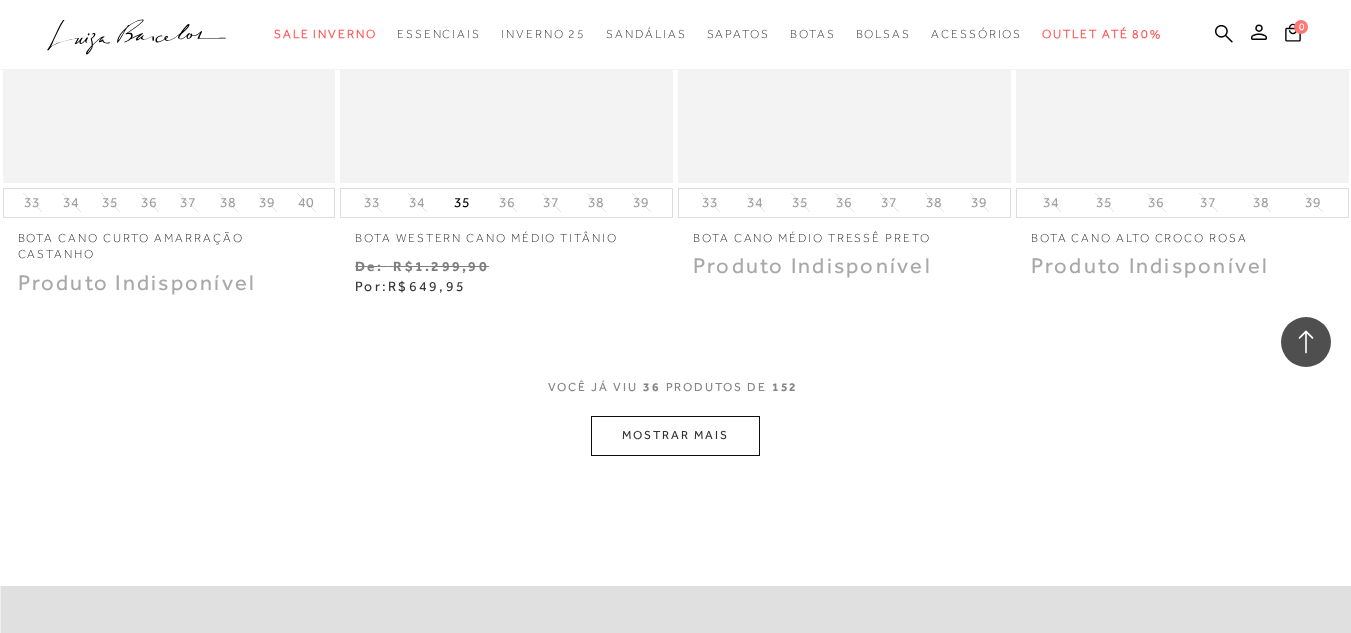 scroll, scrollTop: 5680, scrollLeft: 0, axis: vertical 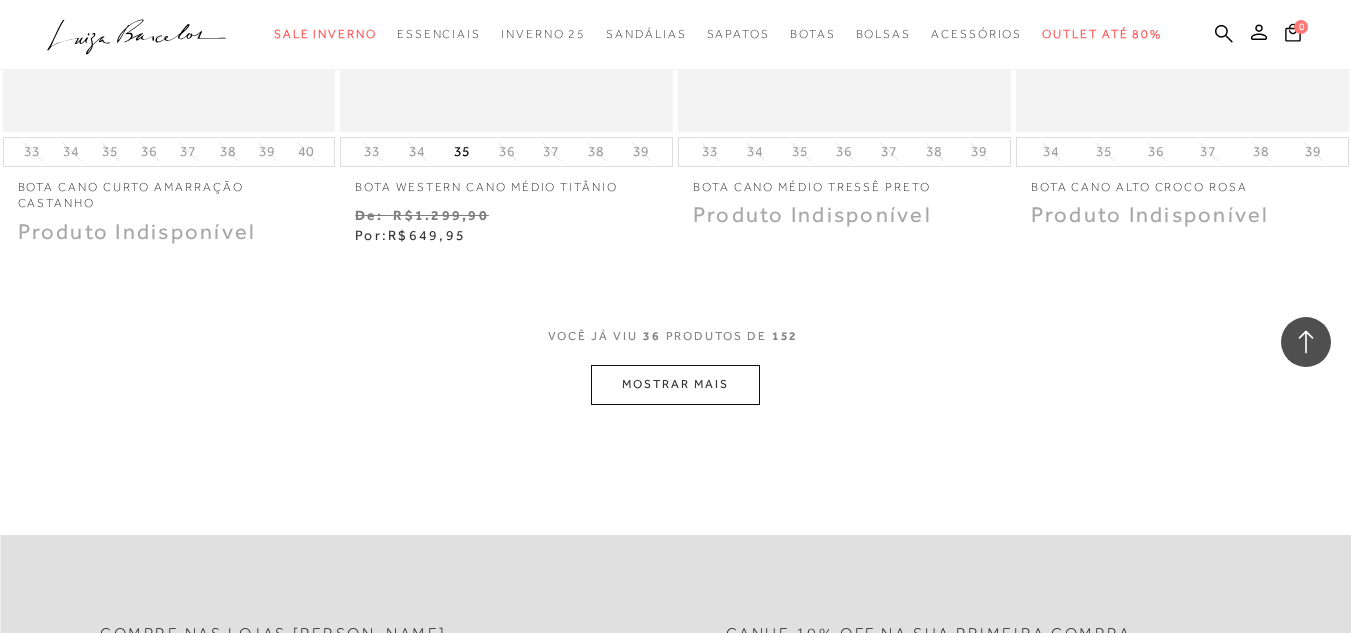 click 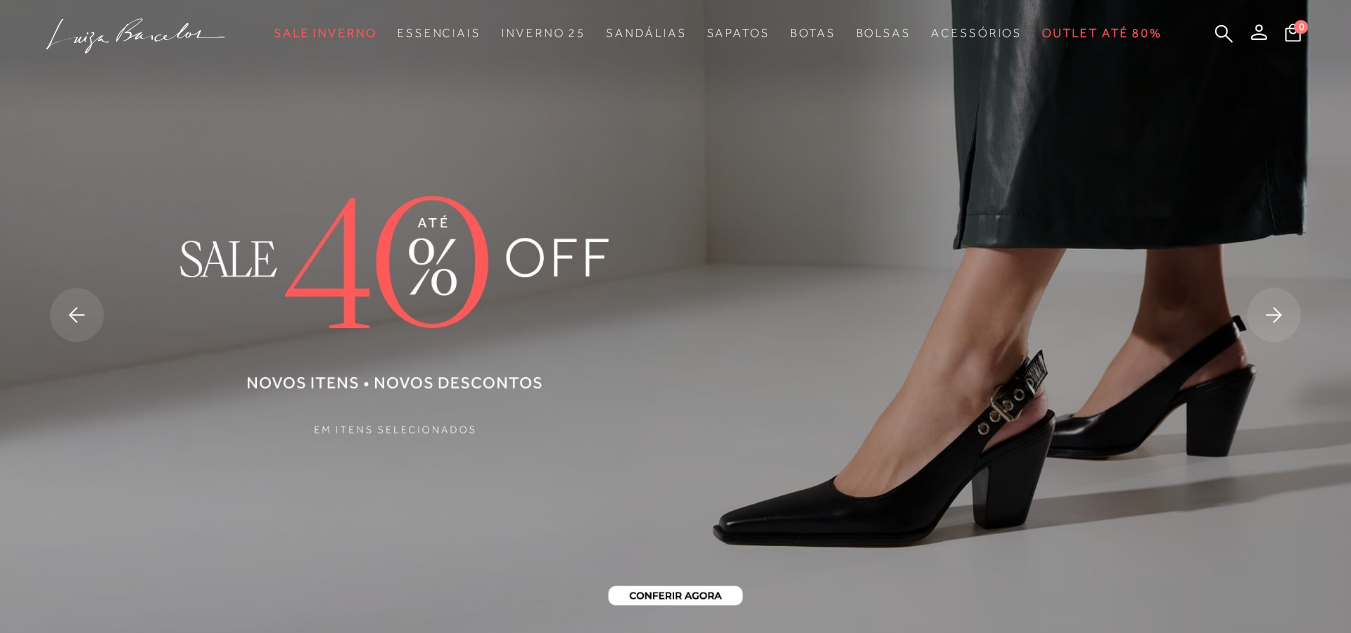 scroll, scrollTop: 0, scrollLeft: 0, axis: both 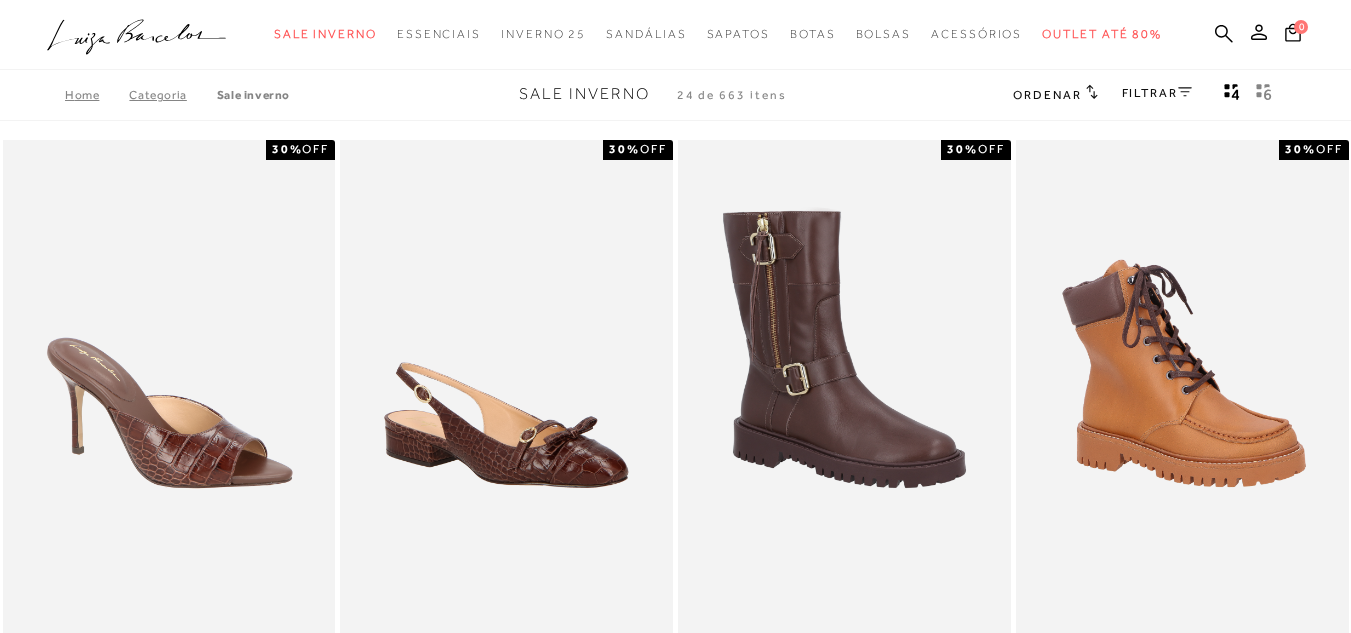 click on "FILTRAR" at bounding box center (1157, 93) 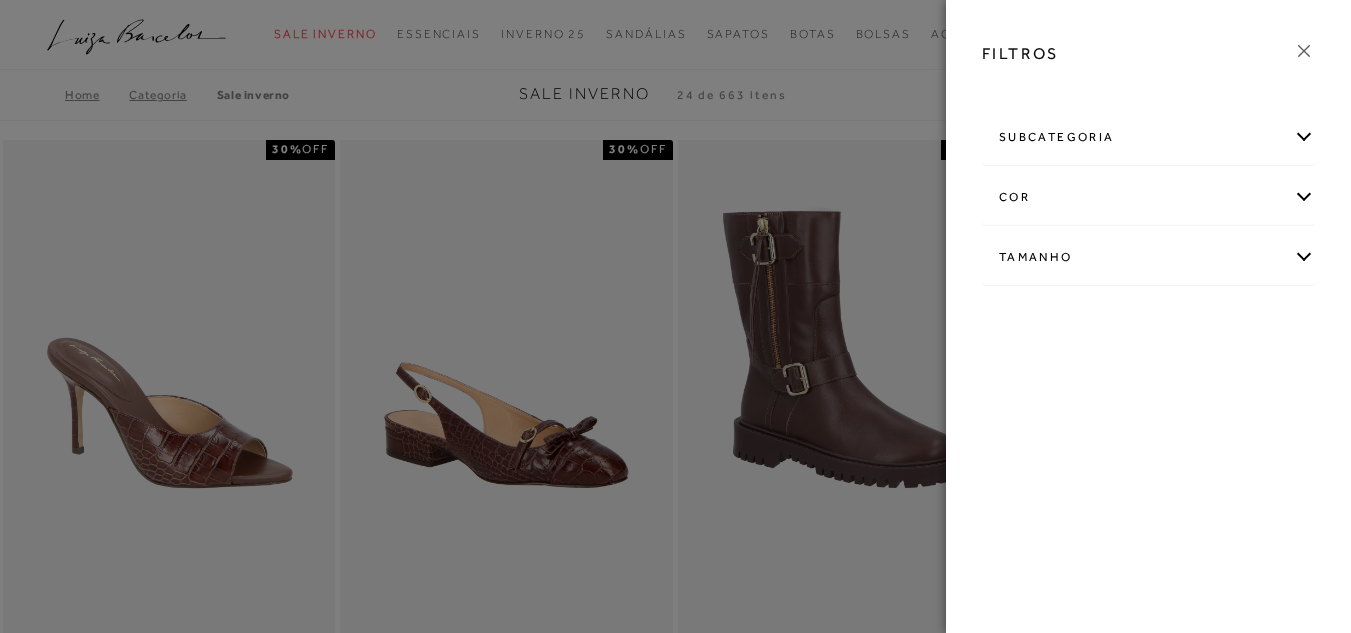 click on "subcategoria" at bounding box center [1148, 137] 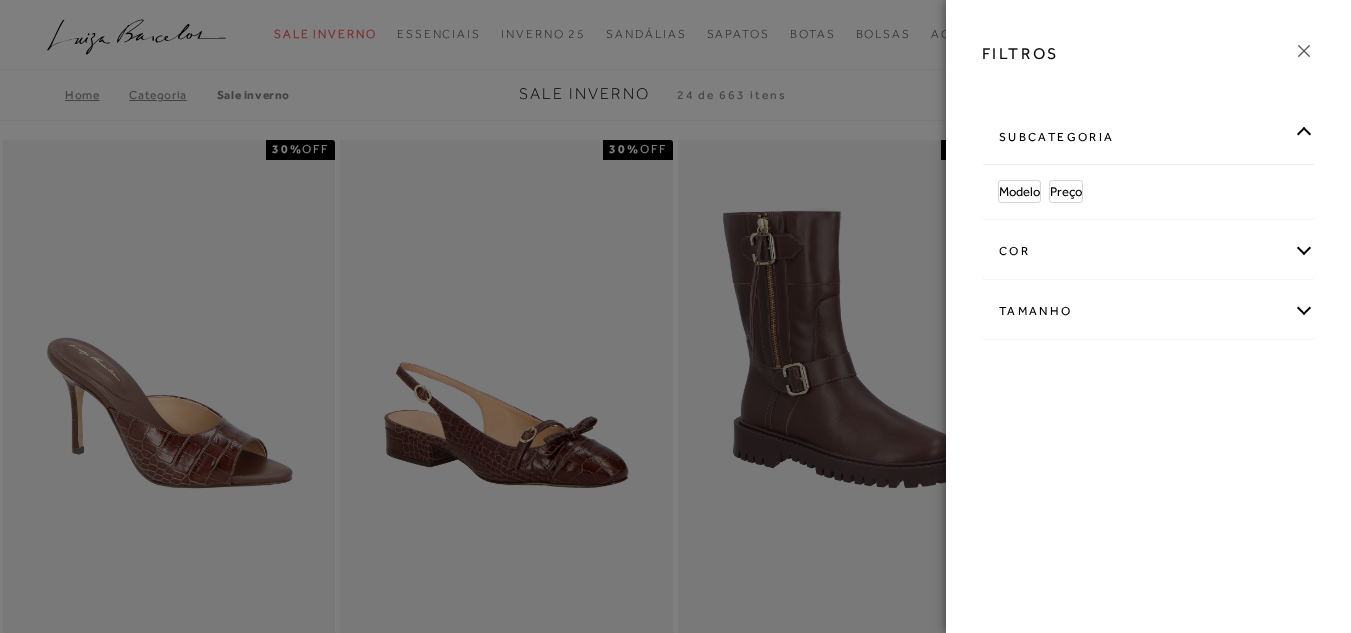 click on "subcategoria" at bounding box center (1148, 137) 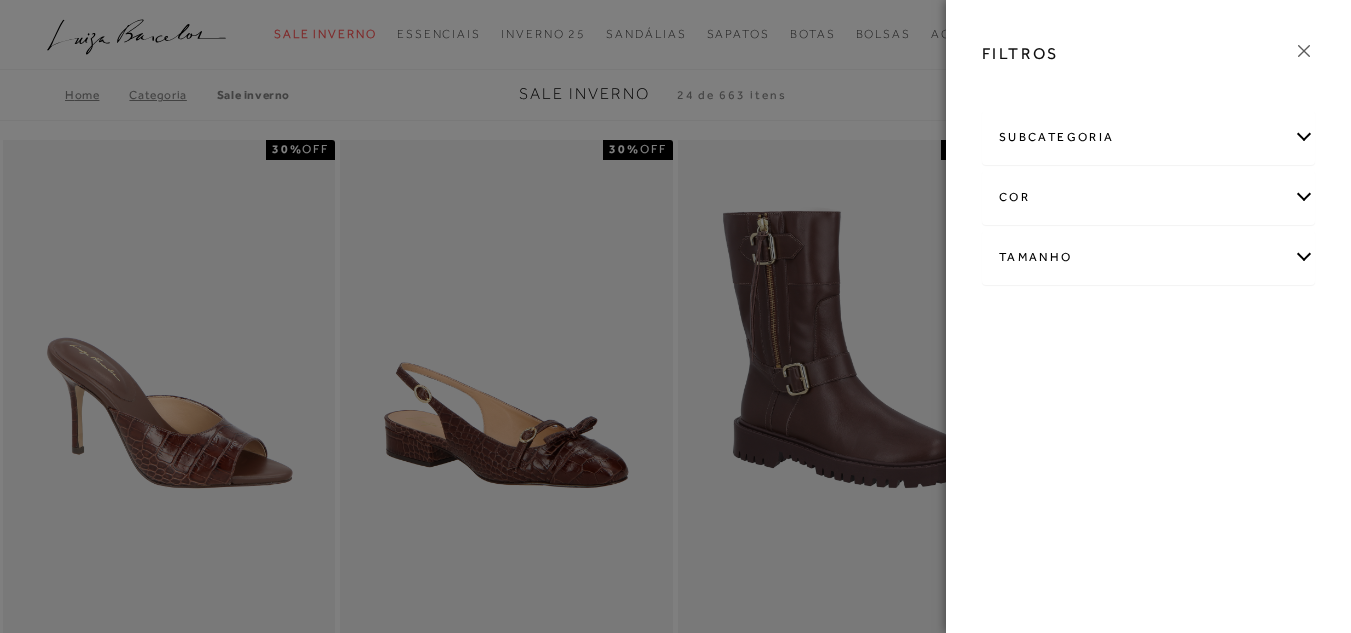 click on "Tamanho" at bounding box center (1148, 257) 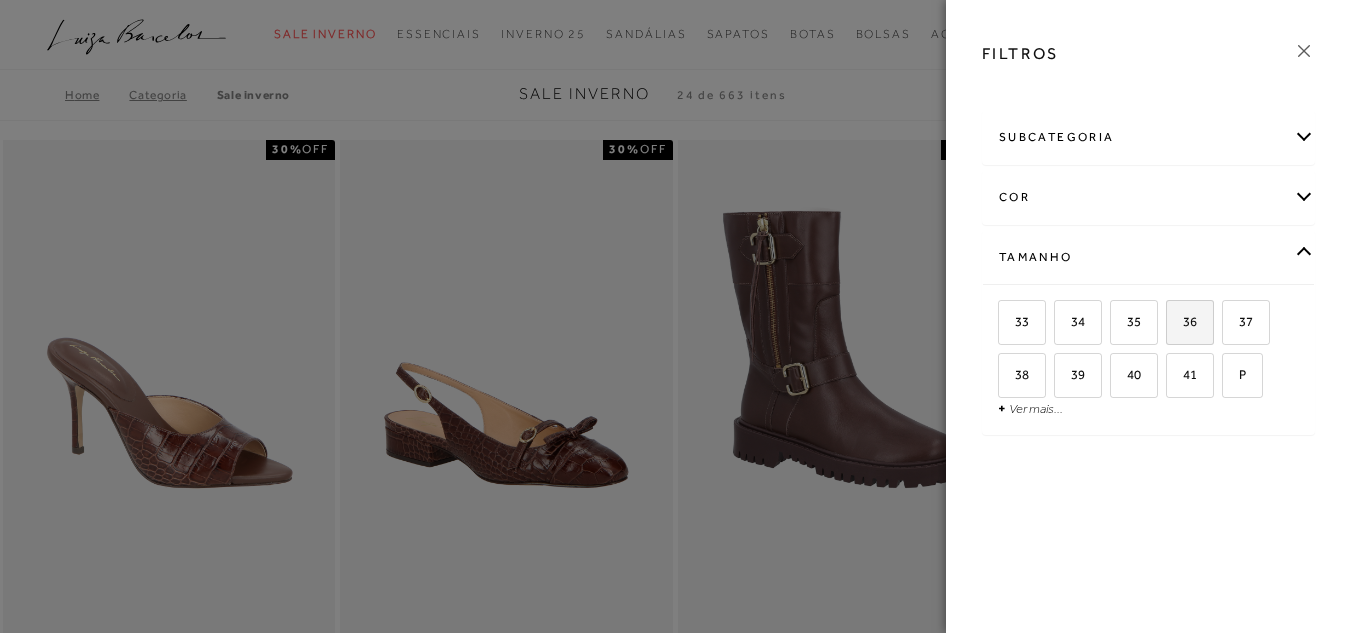 click on "36" at bounding box center (1190, 322) 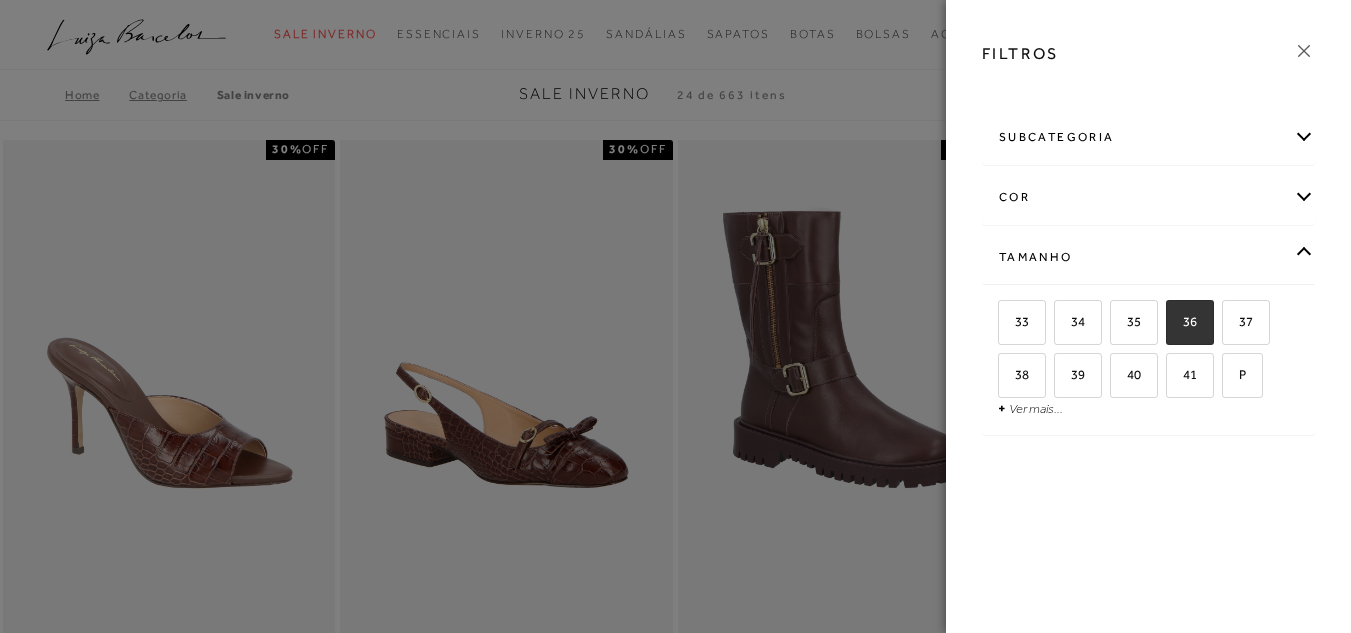 checkbox on "true" 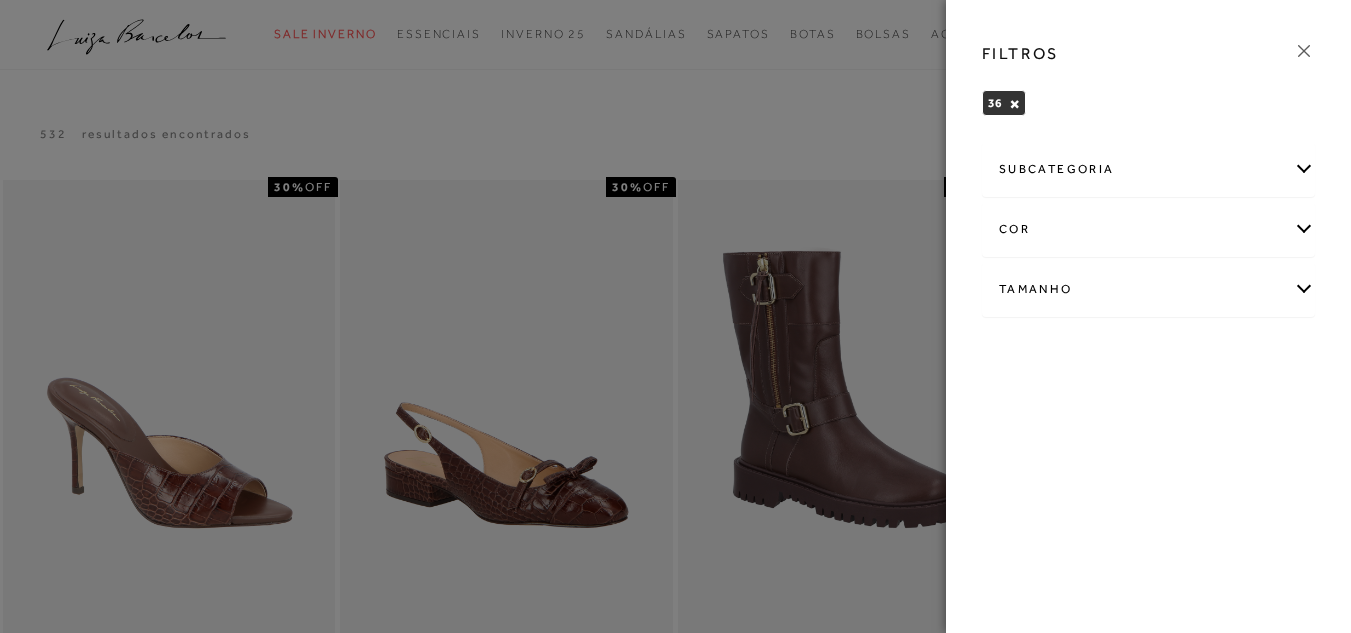 click 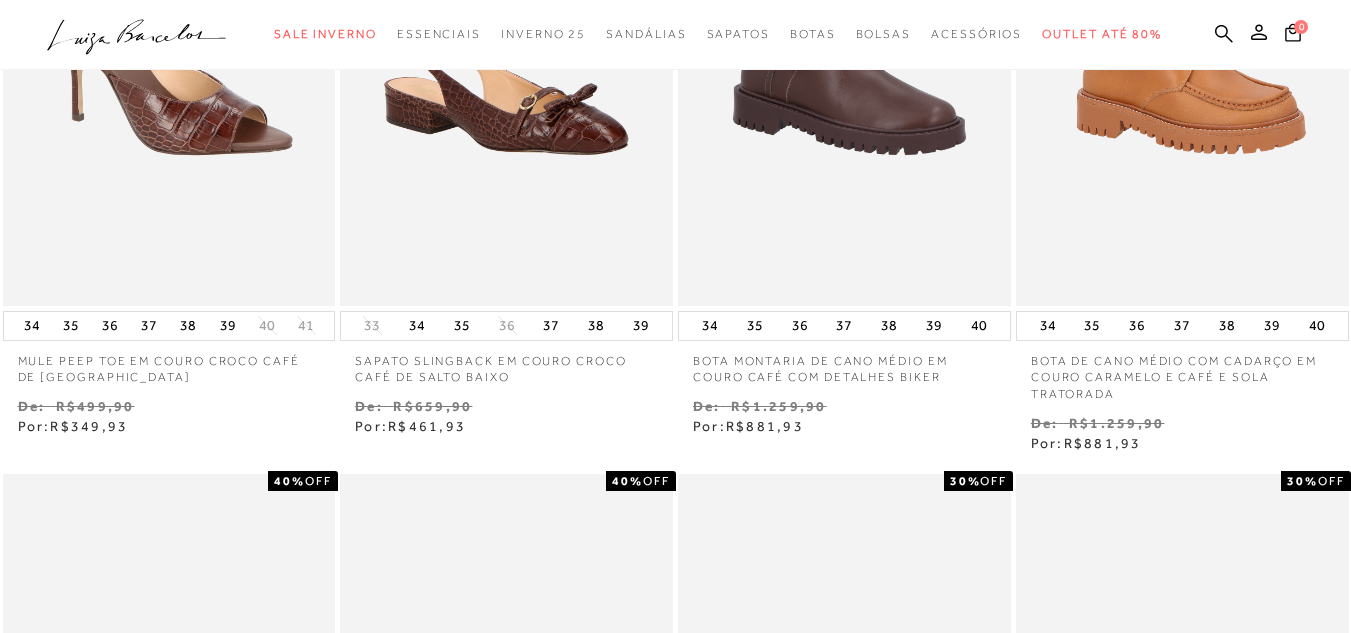 scroll, scrollTop: 480, scrollLeft: 0, axis: vertical 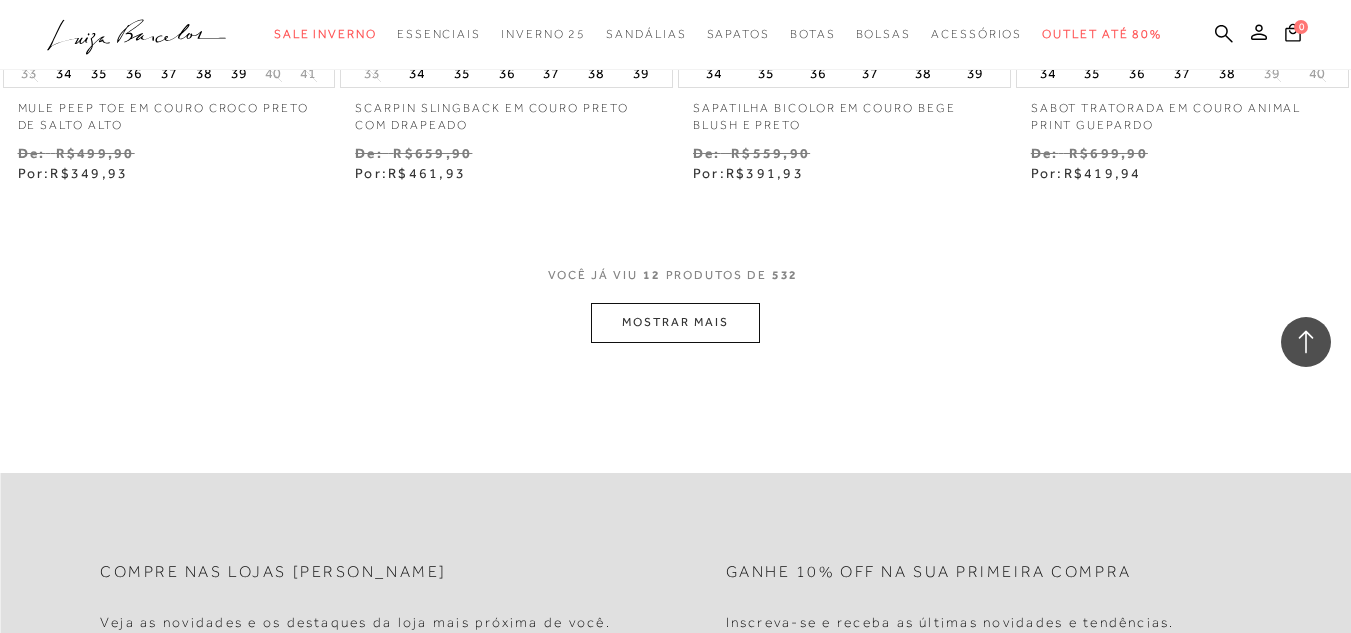 click on "MOSTRAR MAIS" at bounding box center [675, 322] 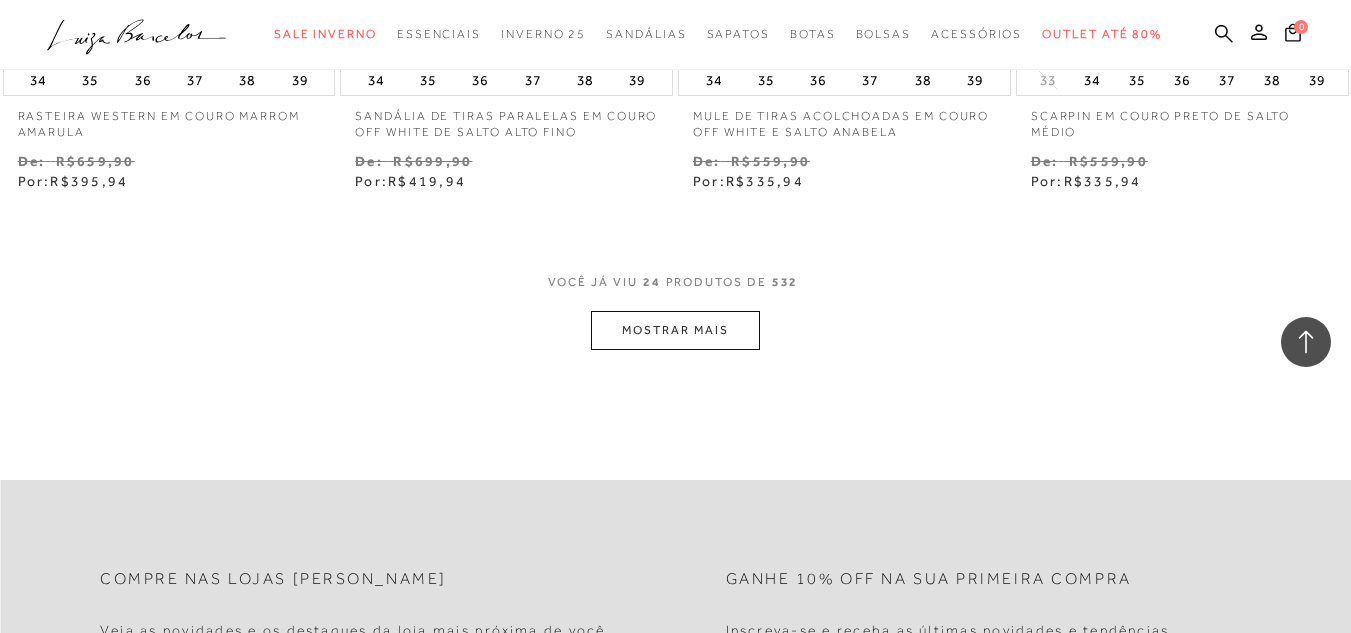 scroll, scrollTop: 3946, scrollLeft: 0, axis: vertical 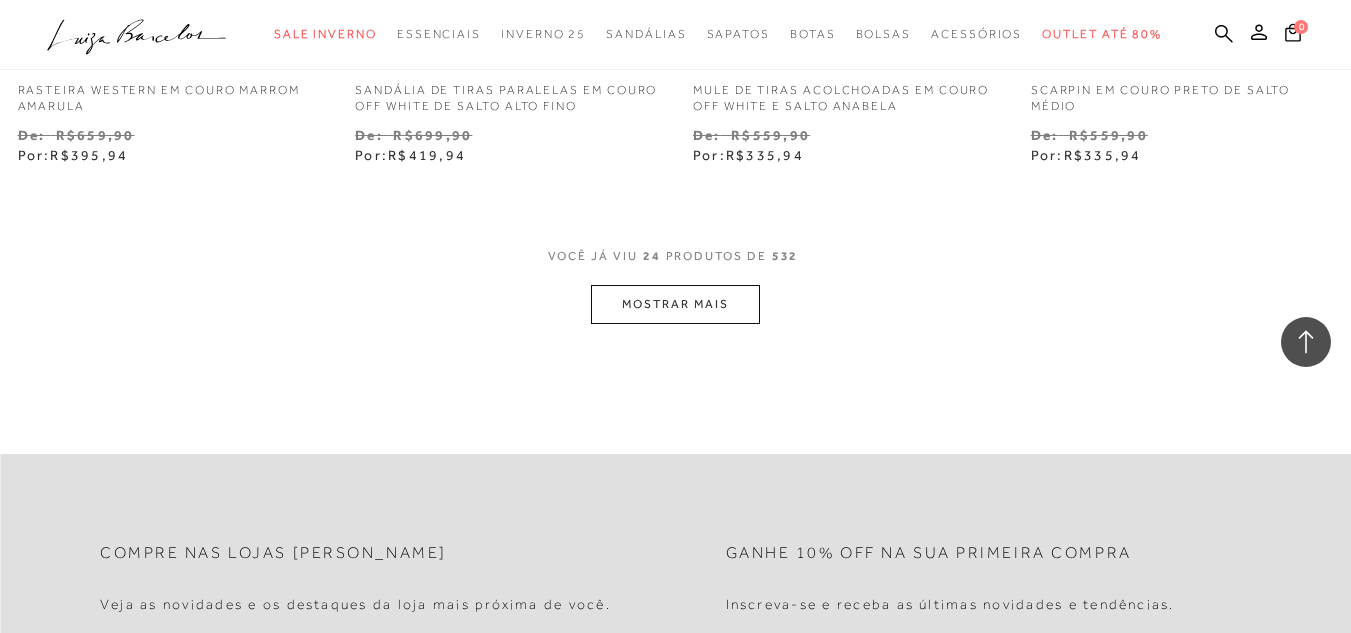 click on "MOSTRAR MAIS" at bounding box center [675, 304] 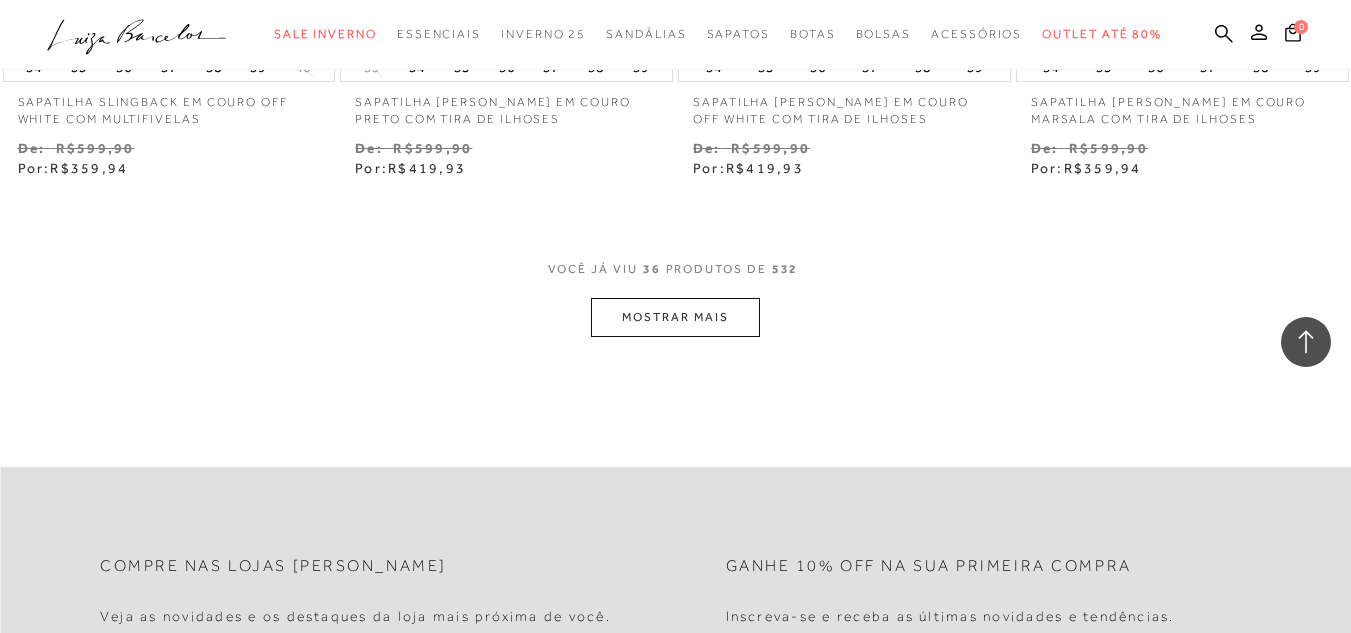 scroll, scrollTop: 5919, scrollLeft: 0, axis: vertical 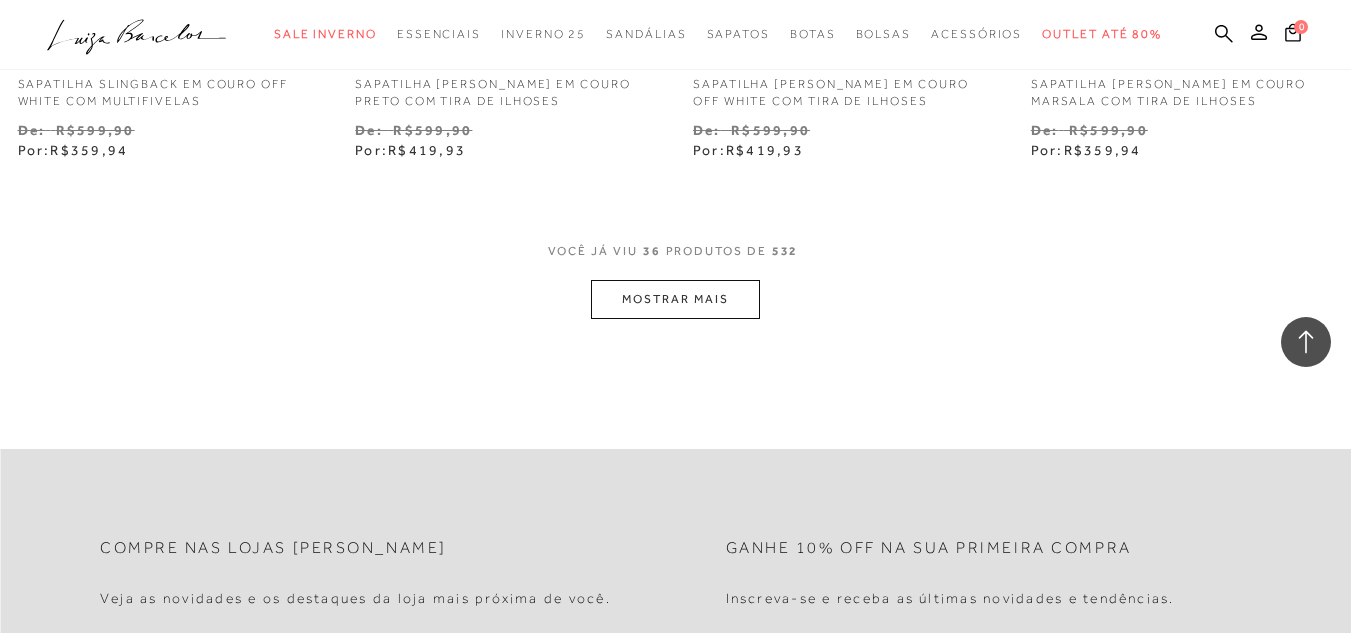 click on "MOSTRAR MAIS" at bounding box center [675, 299] 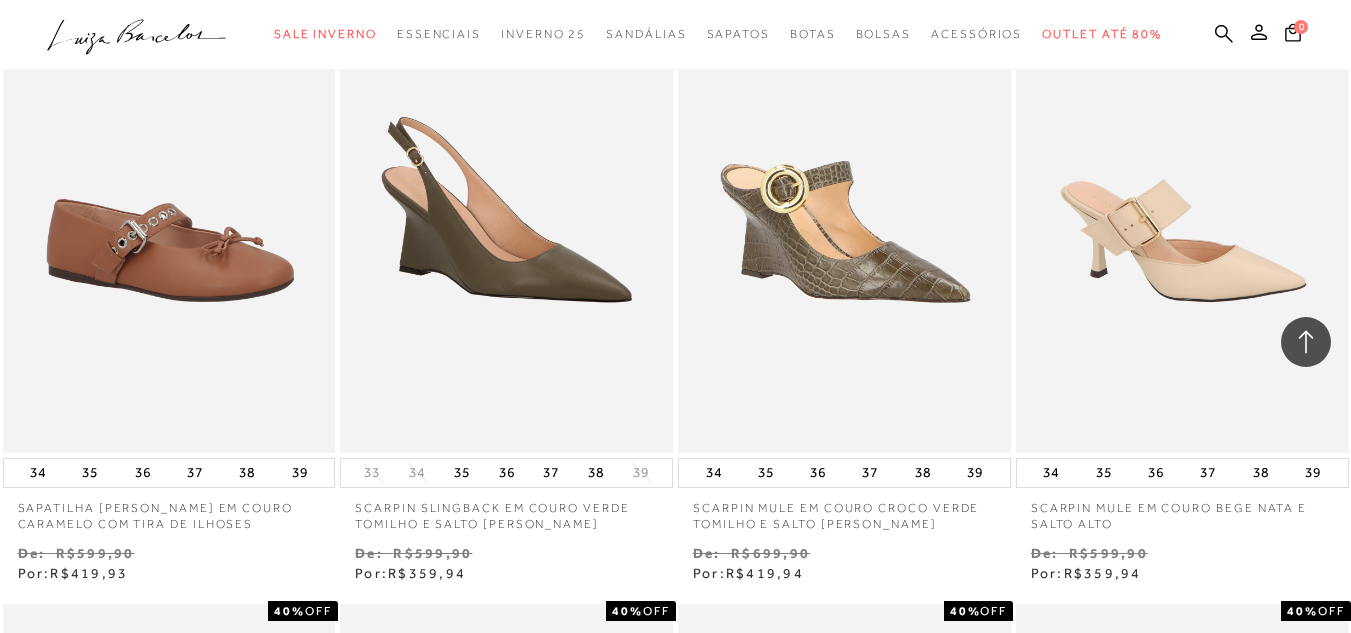 scroll, scrollTop: 6106, scrollLeft: 0, axis: vertical 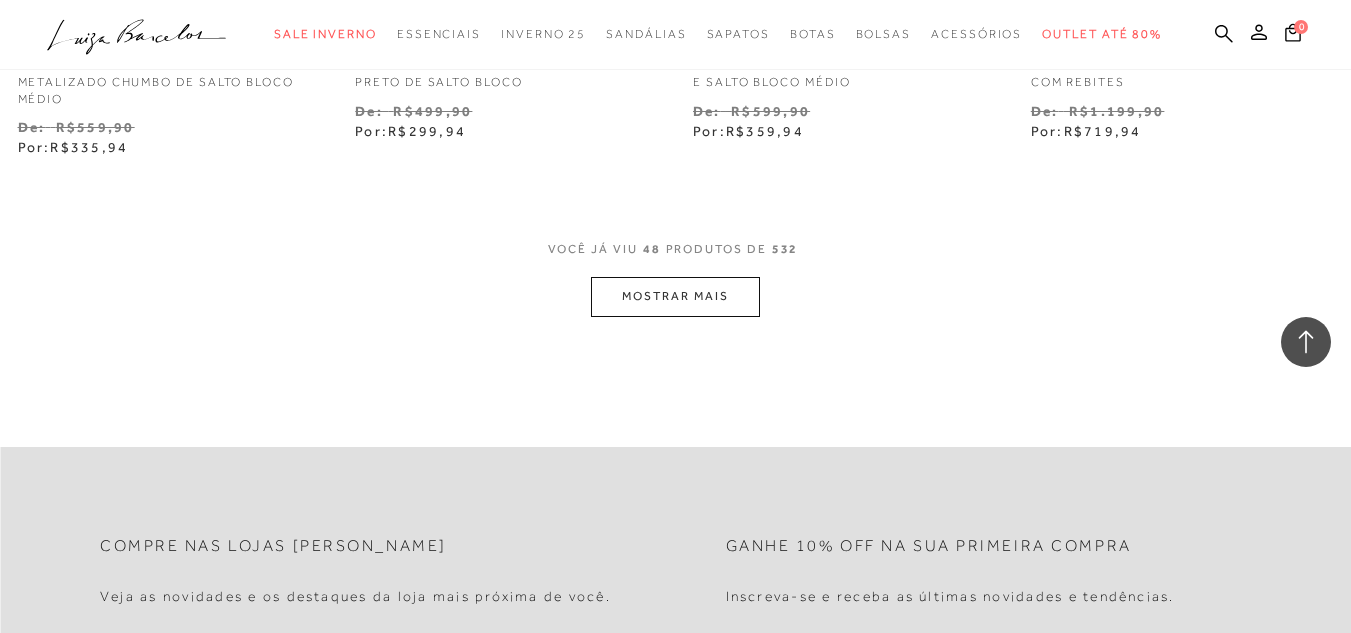 click on "MOSTRAR MAIS" at bounding box center [675, 296] 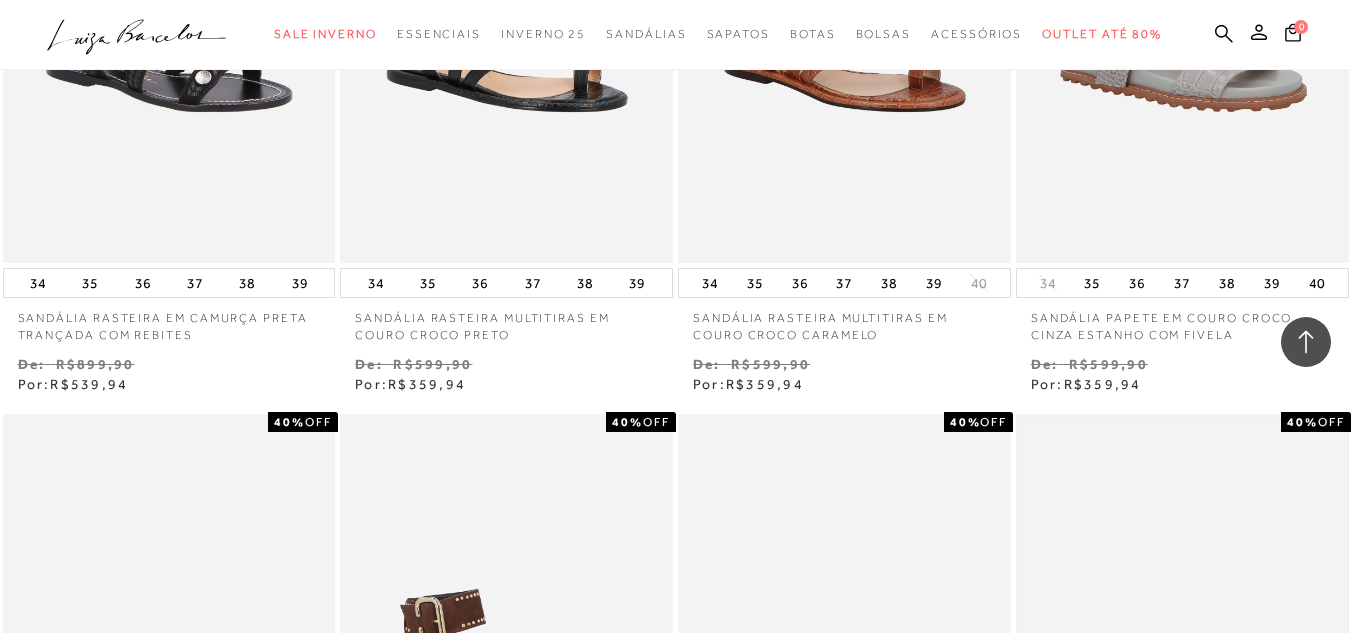 scroll, scrollTop: 8346, scrollLeft: 0, axis: vertical 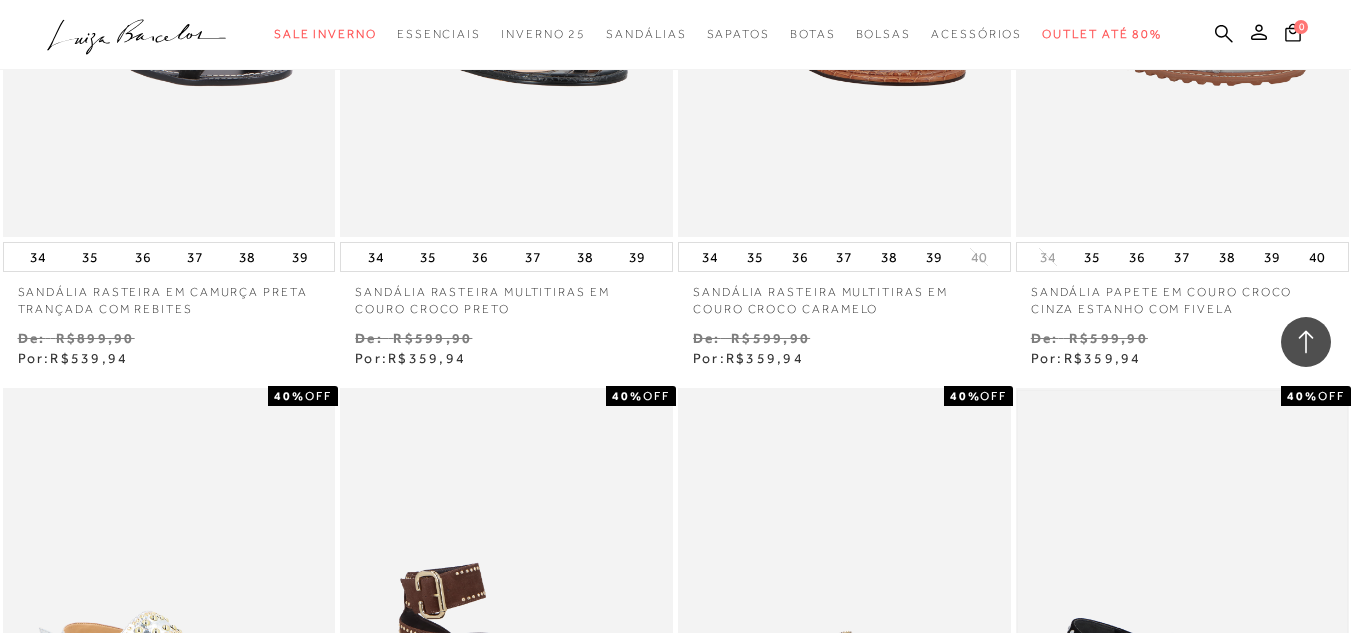 click on "SAPATILHA MARY JANE COM TIRA DE ILHOSES EM COURO PRETO E APLICAÇÃO DE CRISTAIS" at bounding box center (1182, 637) 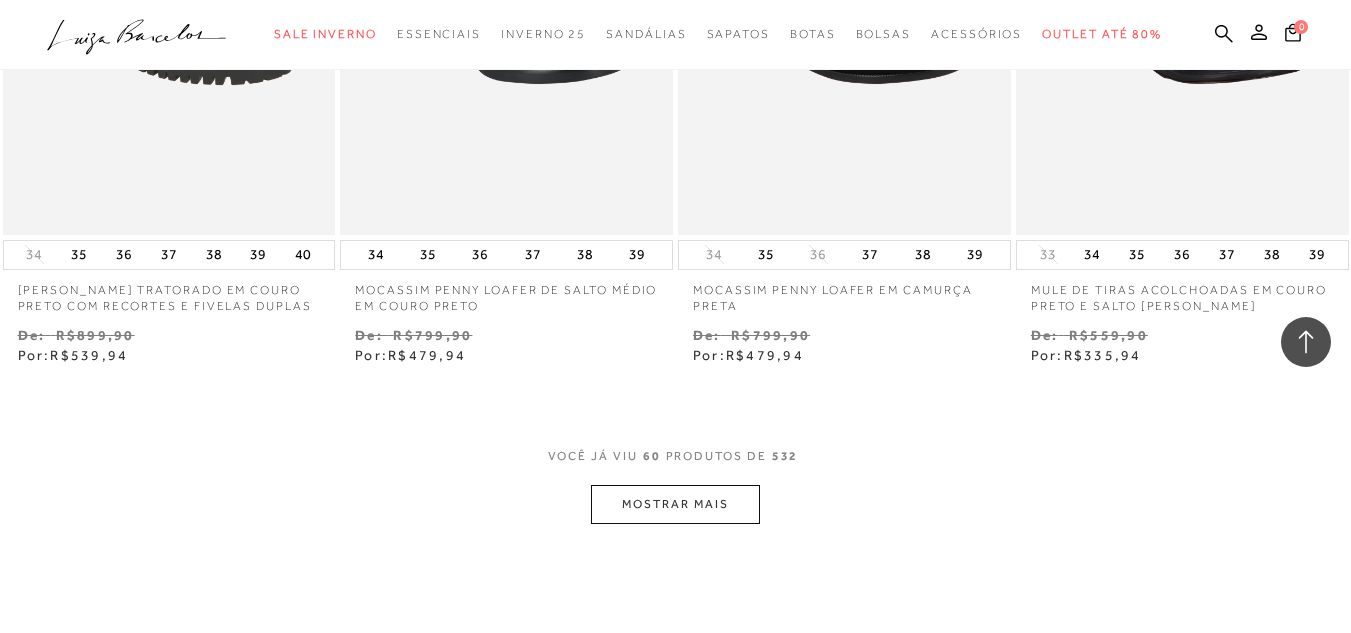 scroll, scrollTop: 9706, scrollLeft: 0, axis: vertical 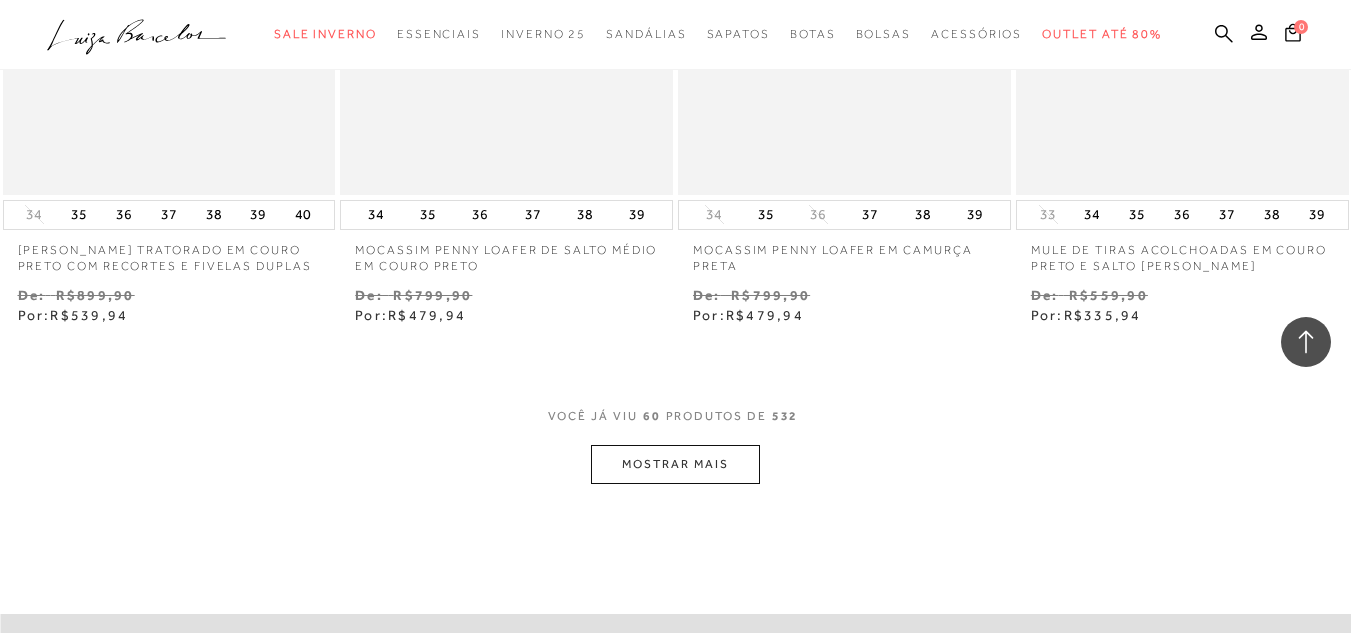 click on "MOSTRAR MAIS" at bounding box center [675, 464] 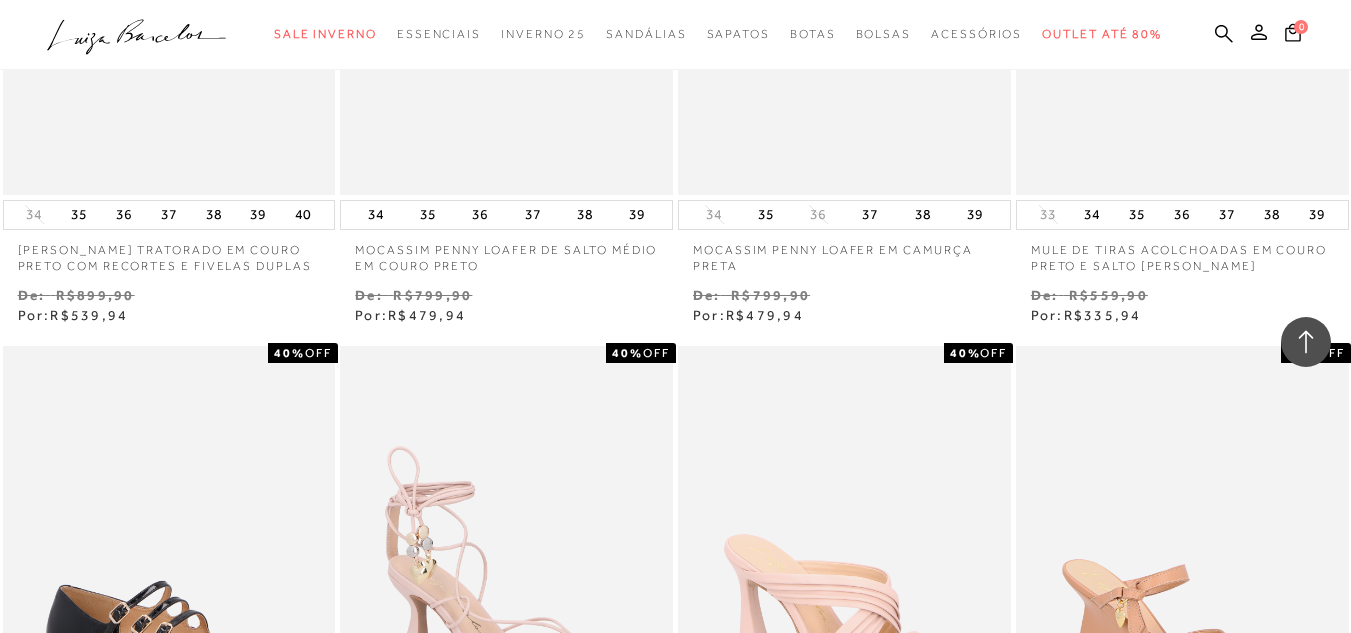 type 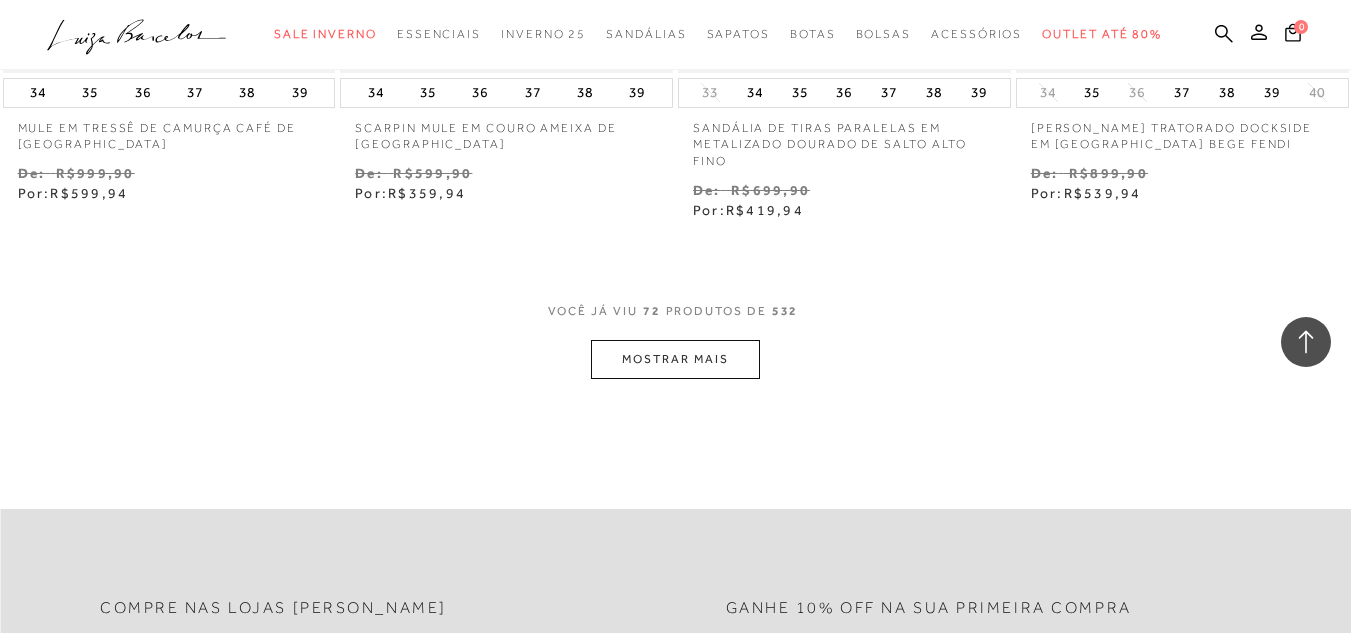 scroll, scrollTop: 11826, scrollLeft: 0, axis: vertical 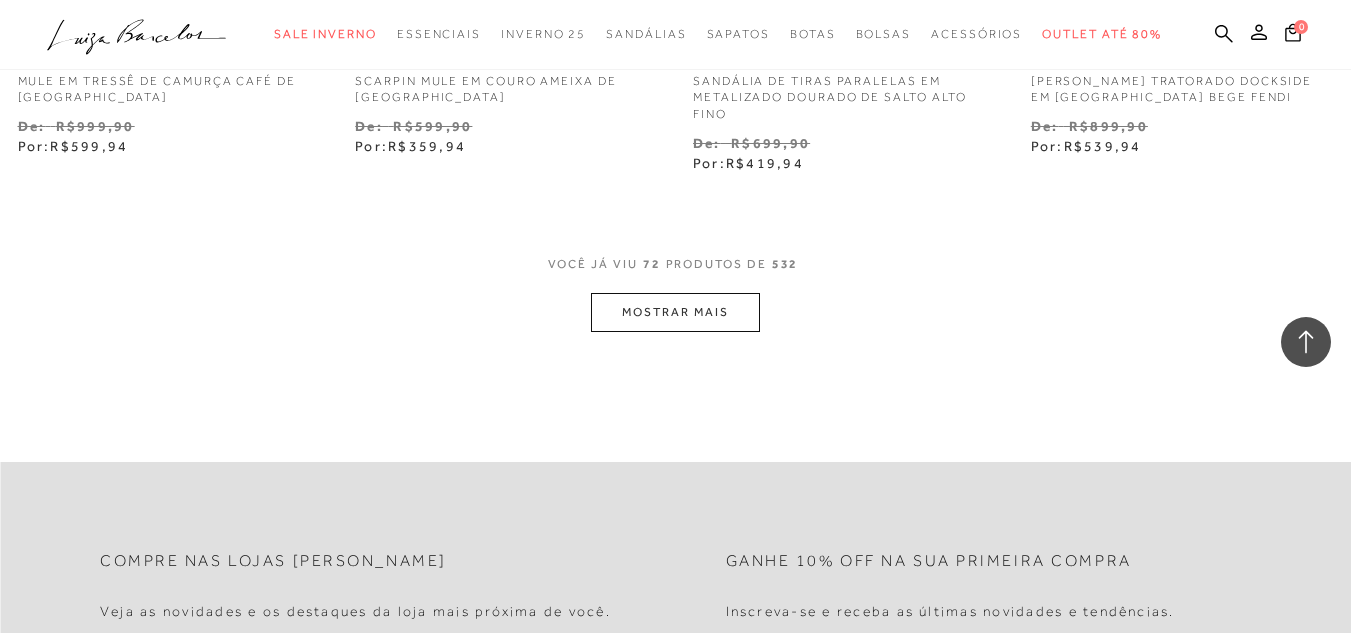 click on "MOSTRAR MAIS" at bounding box center [675, 312] 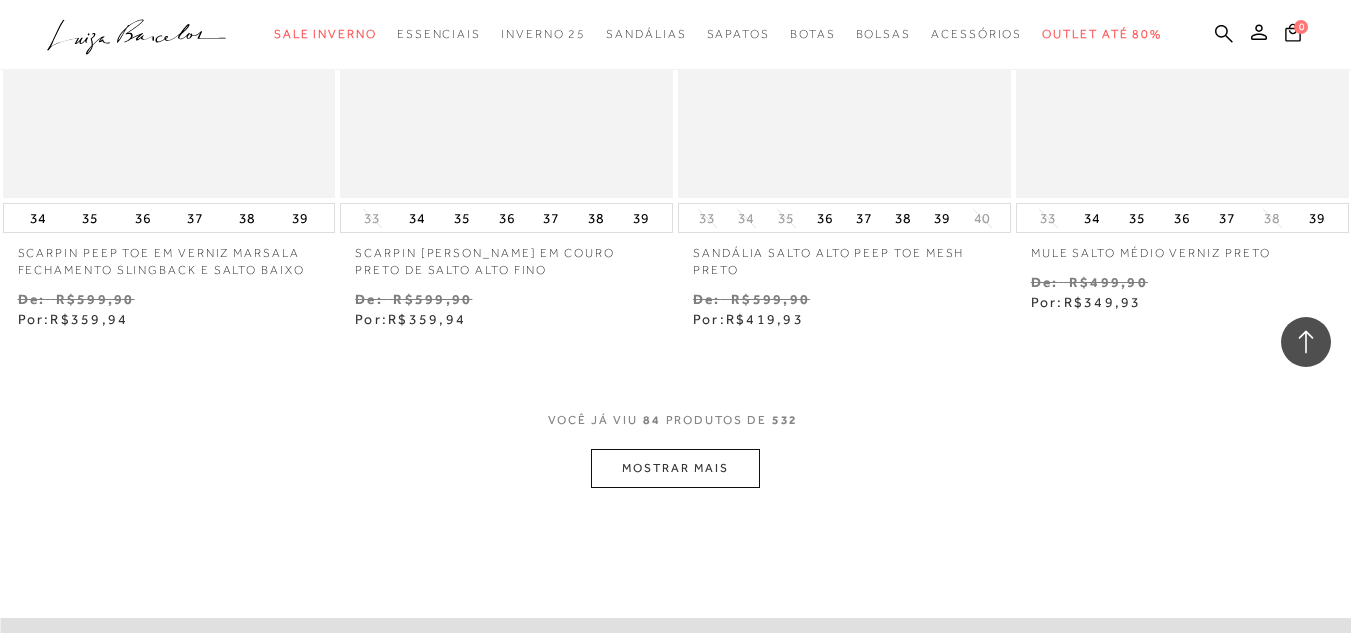 scroll, scrollTop: 13906, scrollLeft: 0, axis: vertical 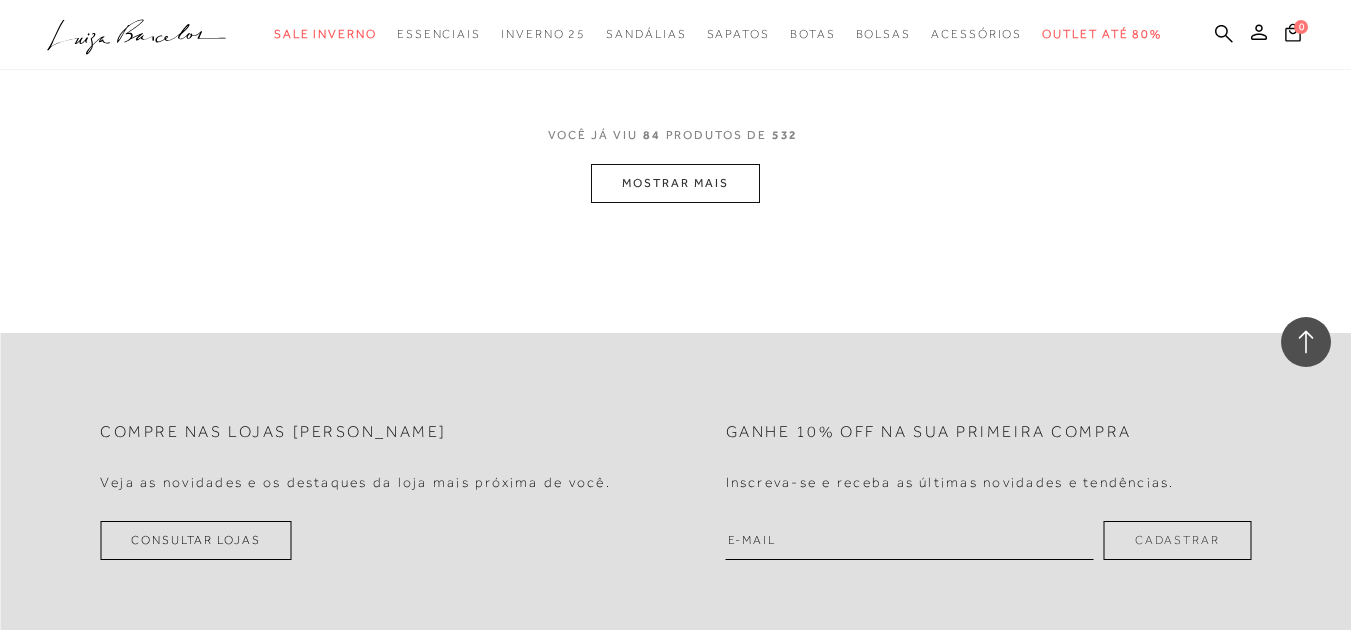 click on "MOSTRAR MAIS" at bounding box center [675, 183] 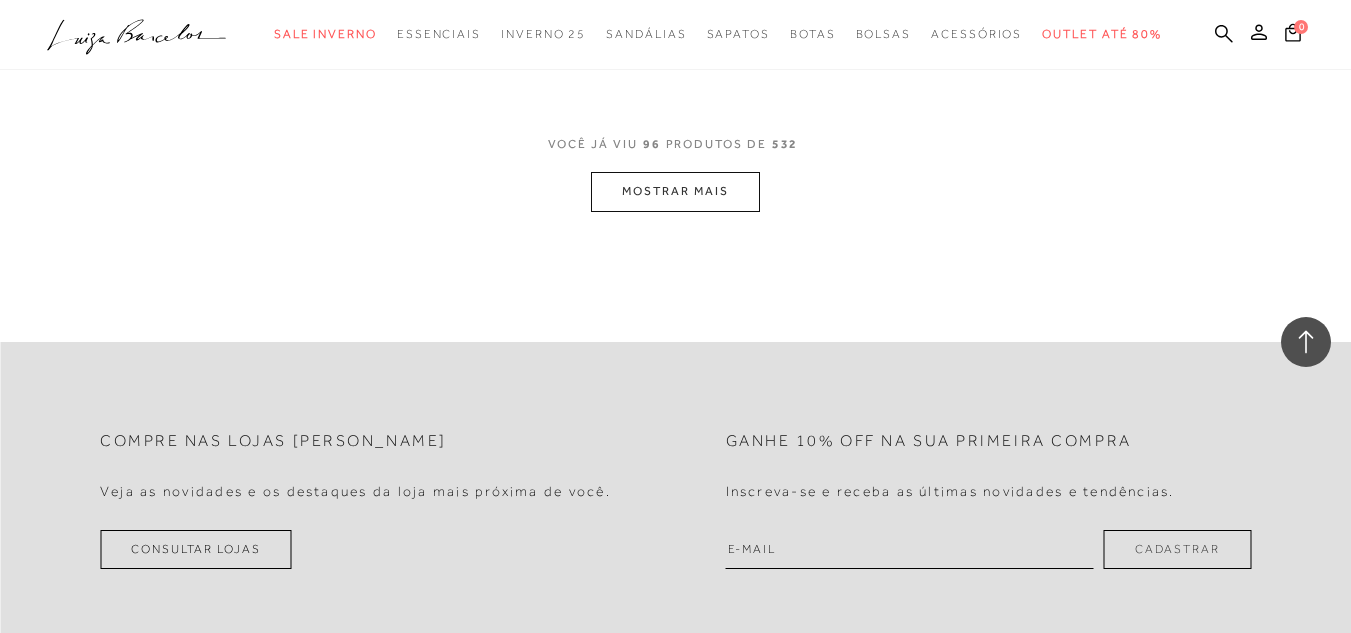 scroll, scrollTop: 15866, scrollLeft: 0, axis: vertical 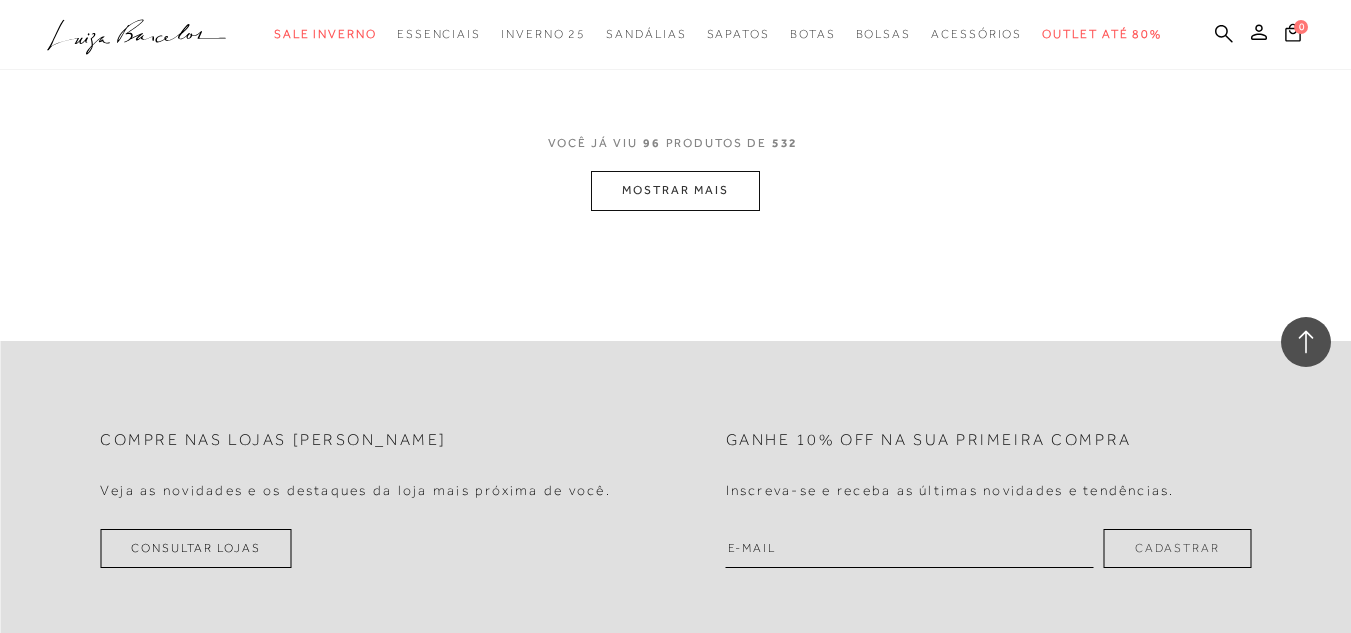 click on "MOSTRAR MAIS" at bounding box center [675, 190] 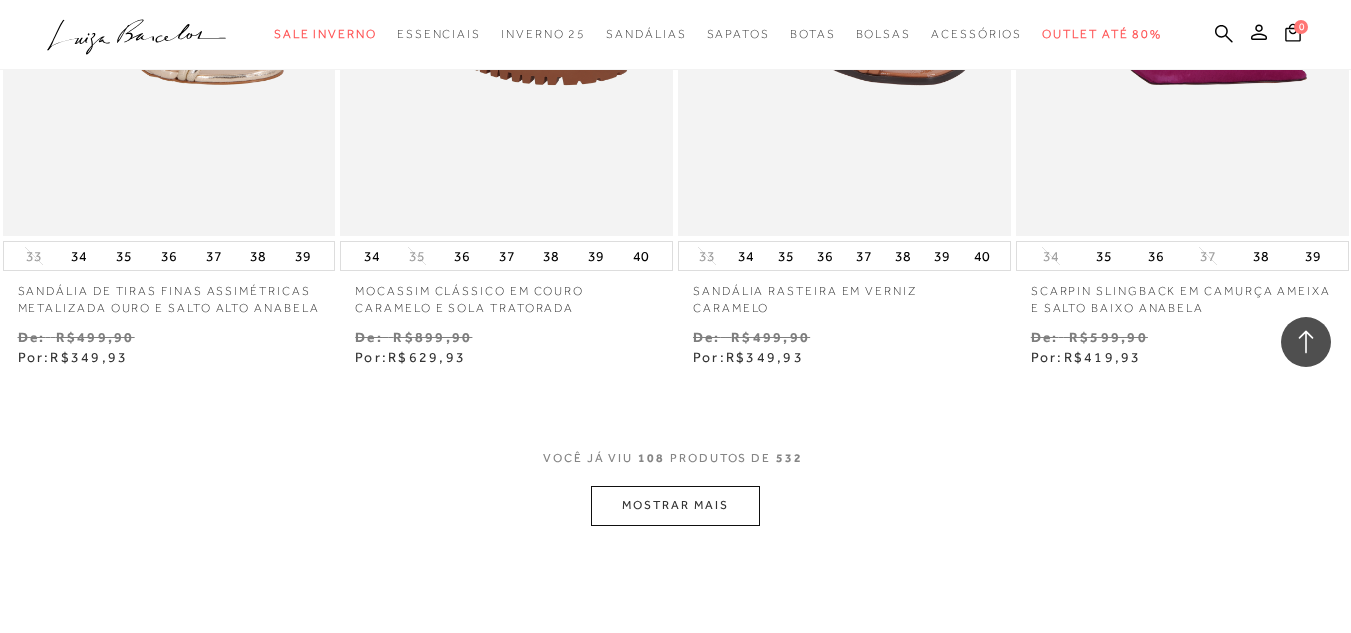 scroll, scrollTop: 17746, scrollLeft: 0, axis: vertical 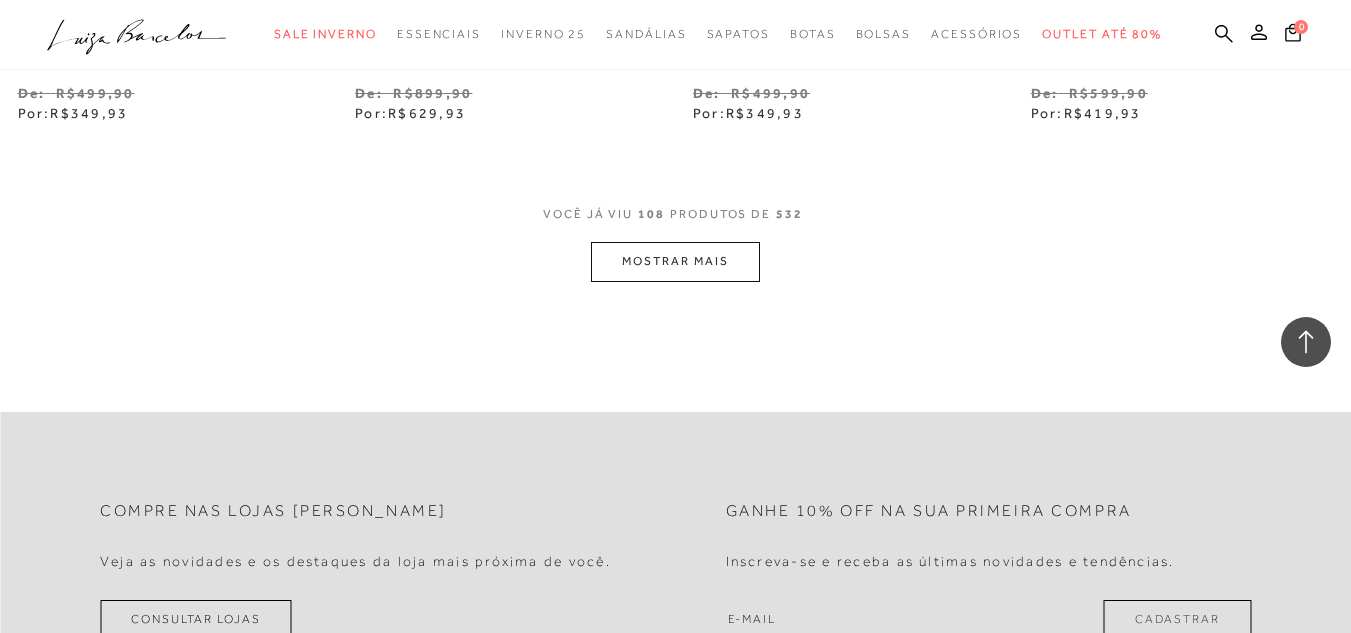 click on "MOSTRAR MAIS" at bounding box center [675, 261] 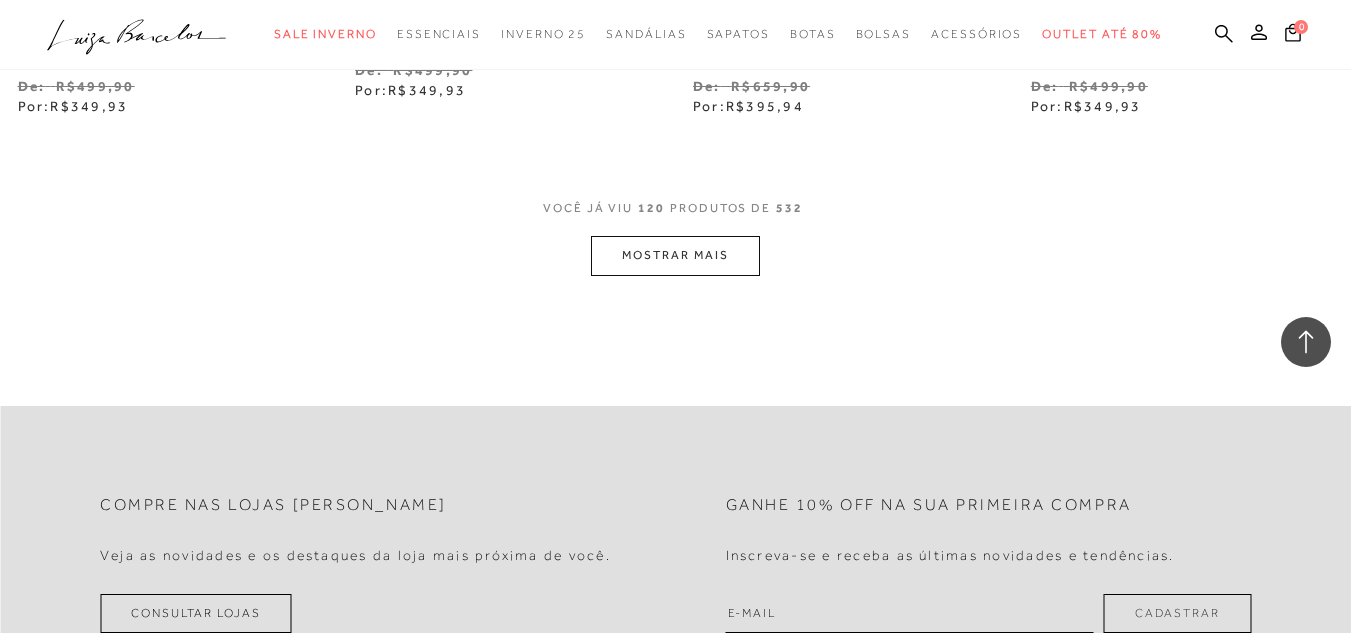 scroll, scrollTop: 19706, scrollLeft: 0, axis: vertical 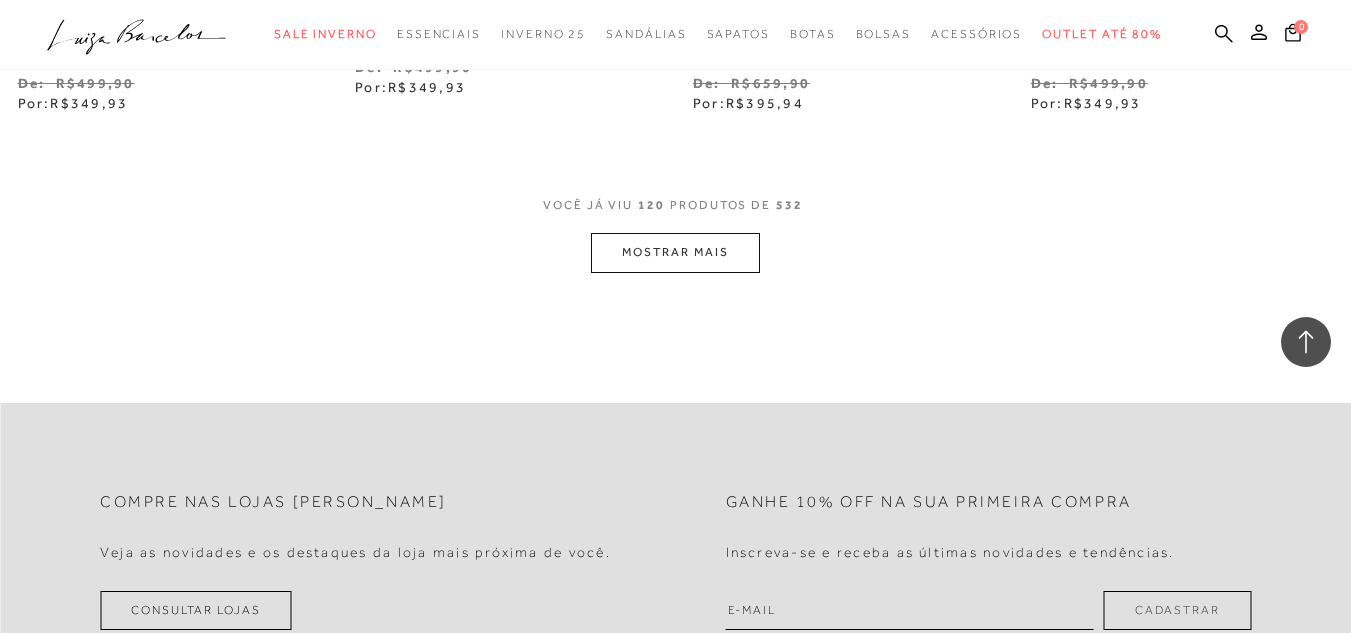 click on "MOSTRAR MAIS" at bounding box center [675, 252] 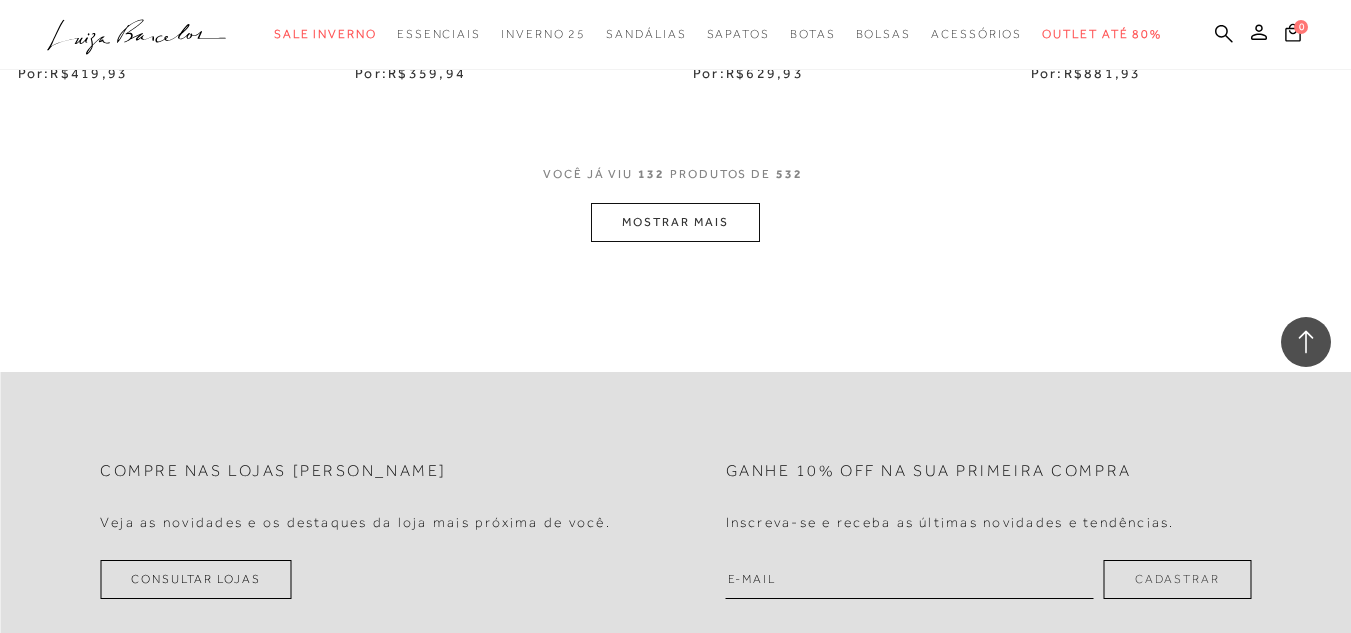 scroll, scrollTop: 21706, scrollLeft: 0, axis: vertical 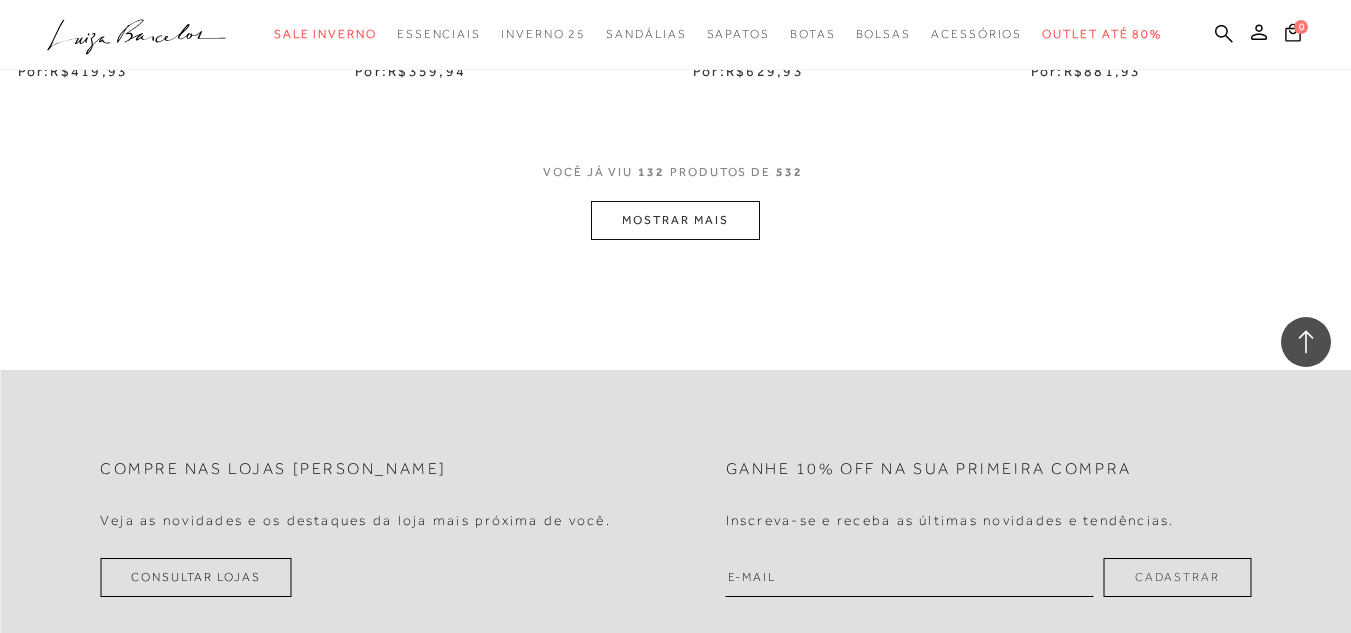 click on "MOSTRAR MAIS" at bounding box center (675, 220) 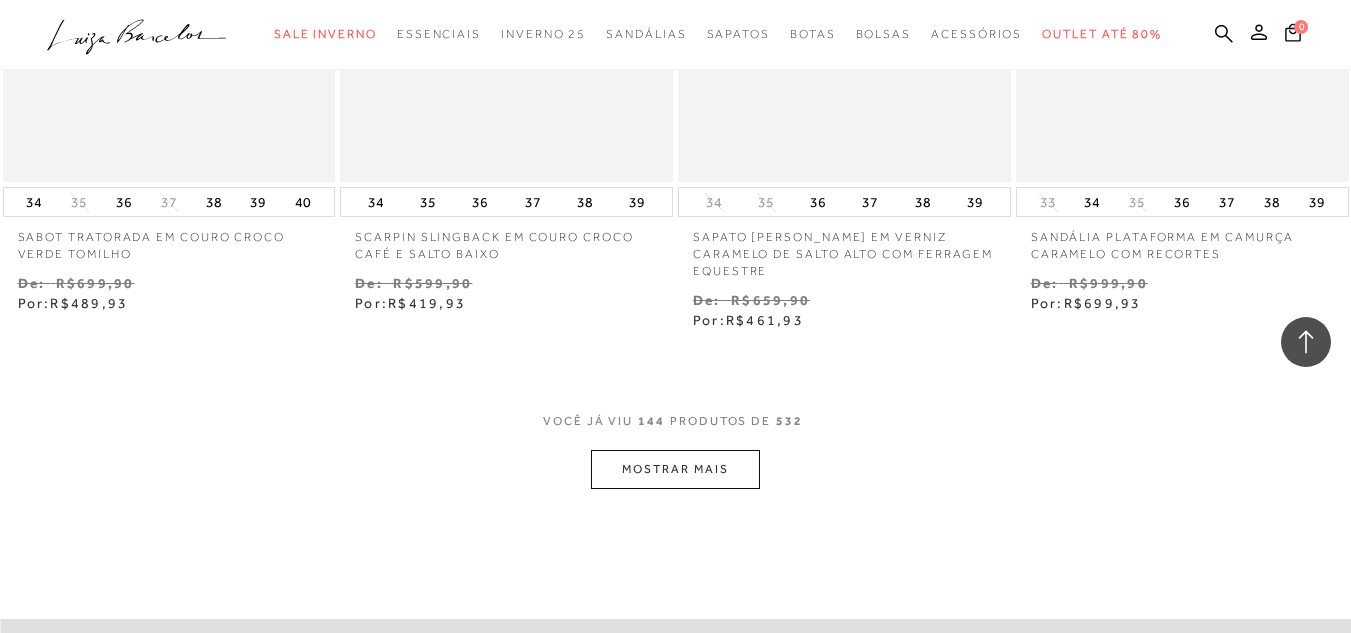 scroll, scrollTop: 23506, scrollLeft: 0, axis: vertical 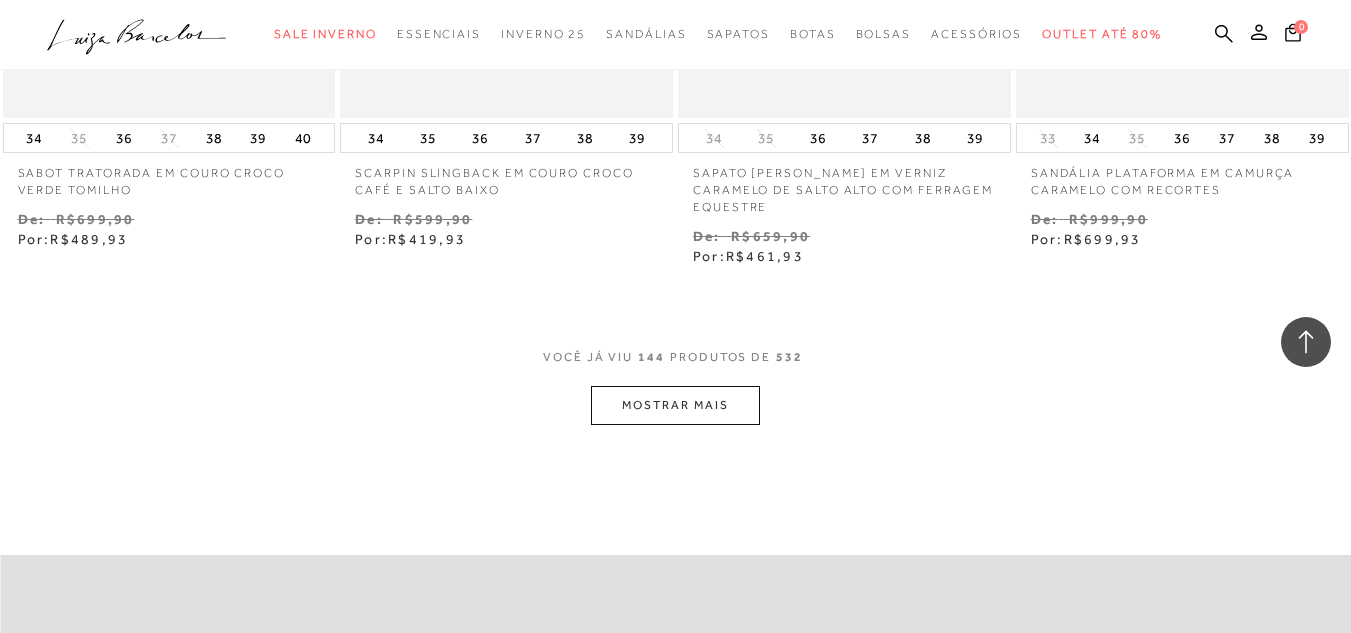 click on "MOSTRAR MAIS" at bounding box center [675, 405] 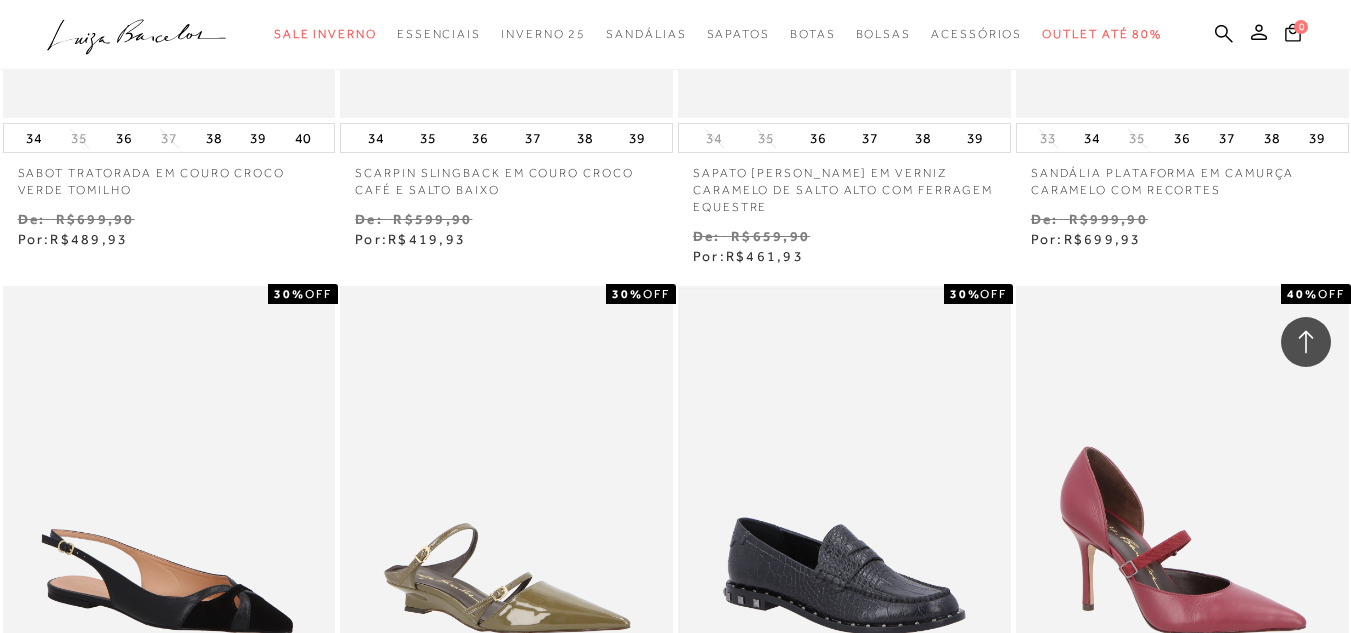 click at bounding box center [844, 535] 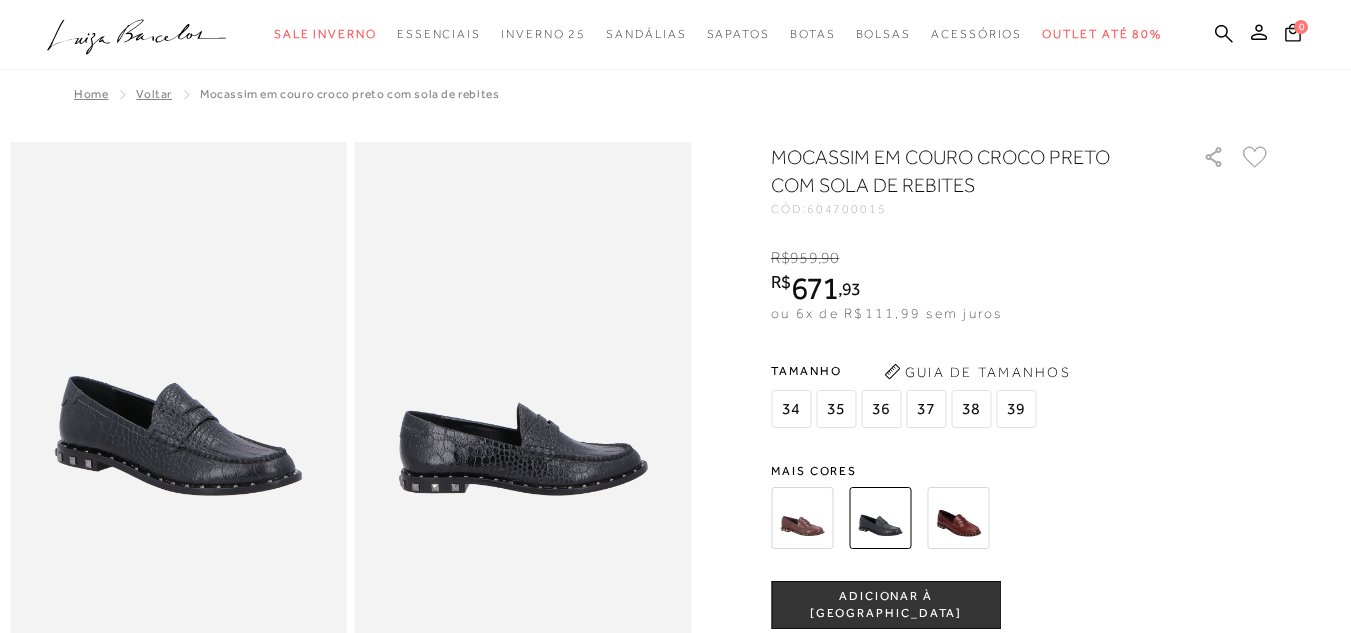 scroll, scrollTop: 0, scrollLeft: 0, axis: both 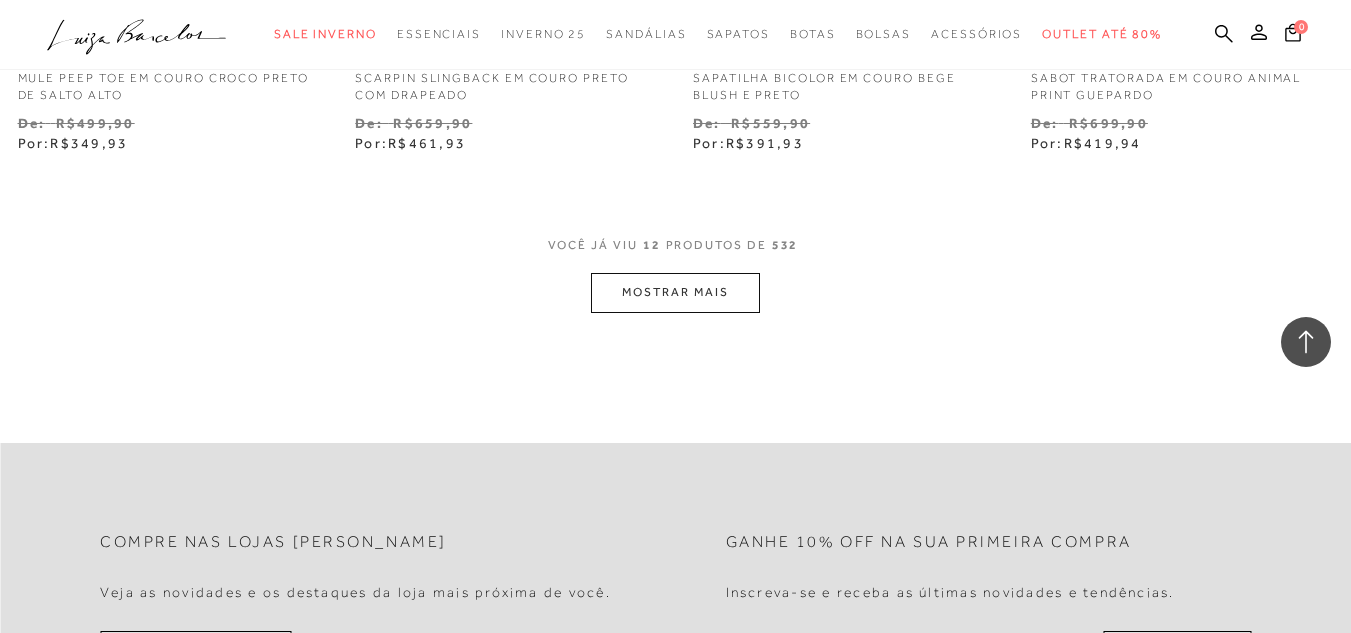 click on "MOSTRAR MAIS" at bounding box center (675, 292) 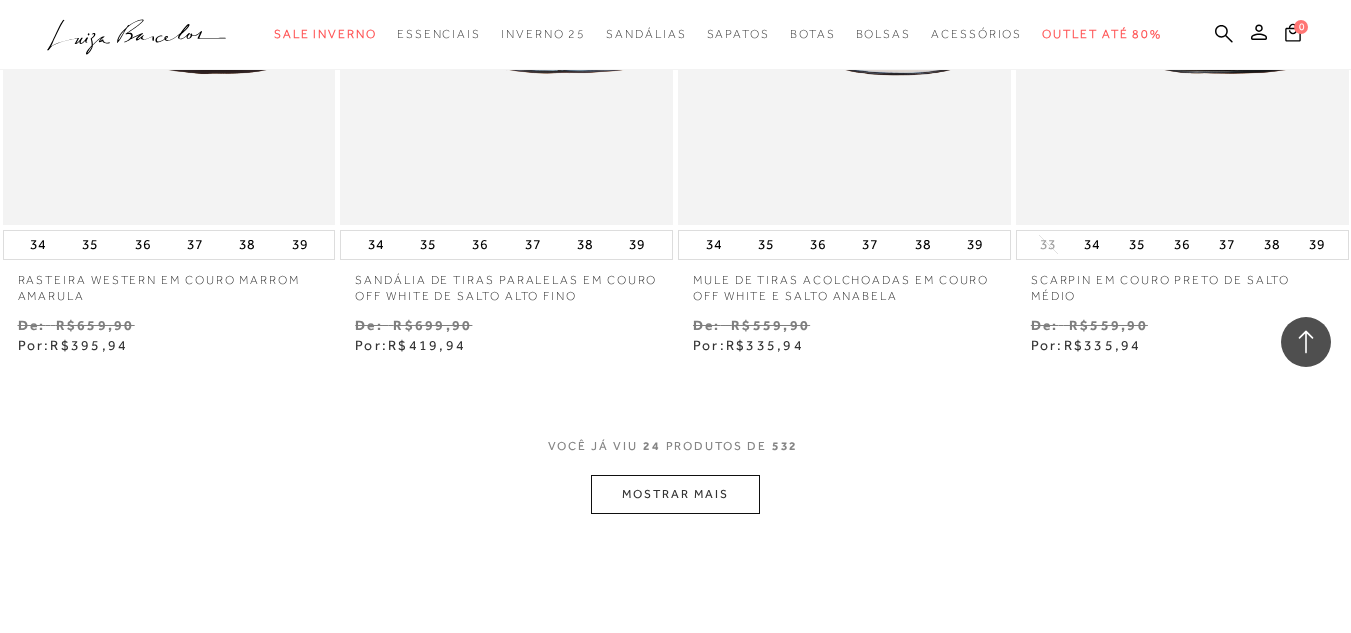 scroll, scrollTop: 3747, scrollLeft: 0, axis: vertical 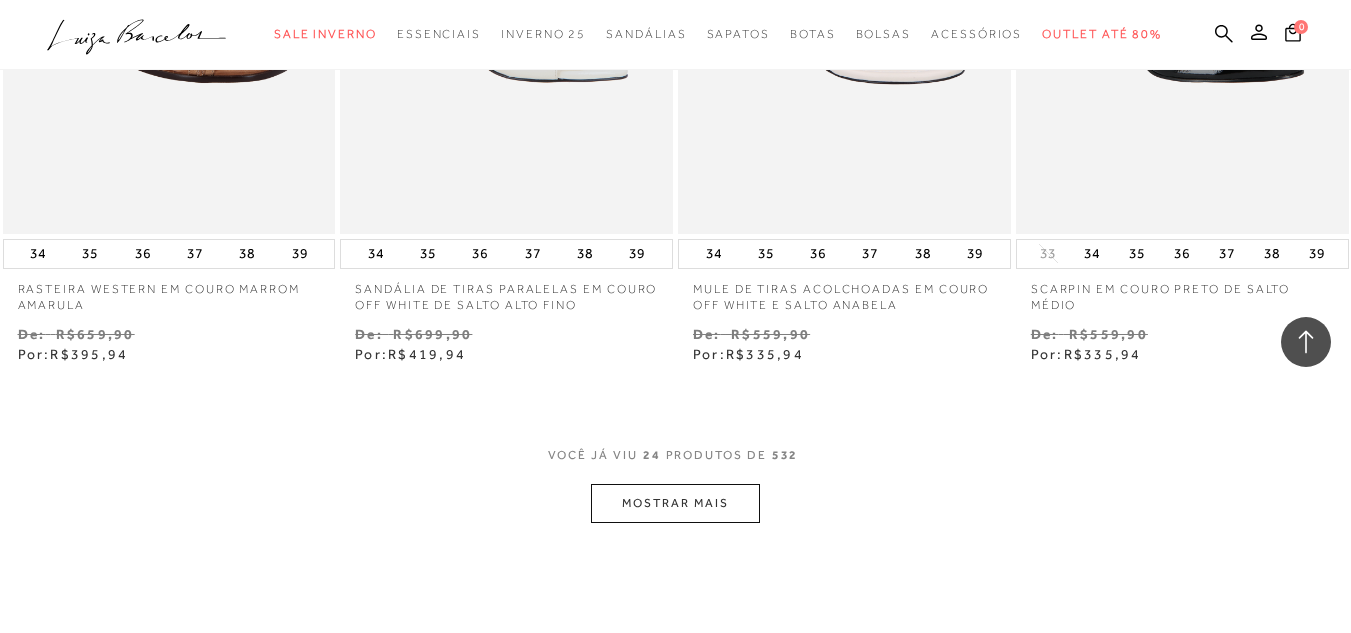click on "MOSTRAR MAIS" at bounding box center (675, 503) 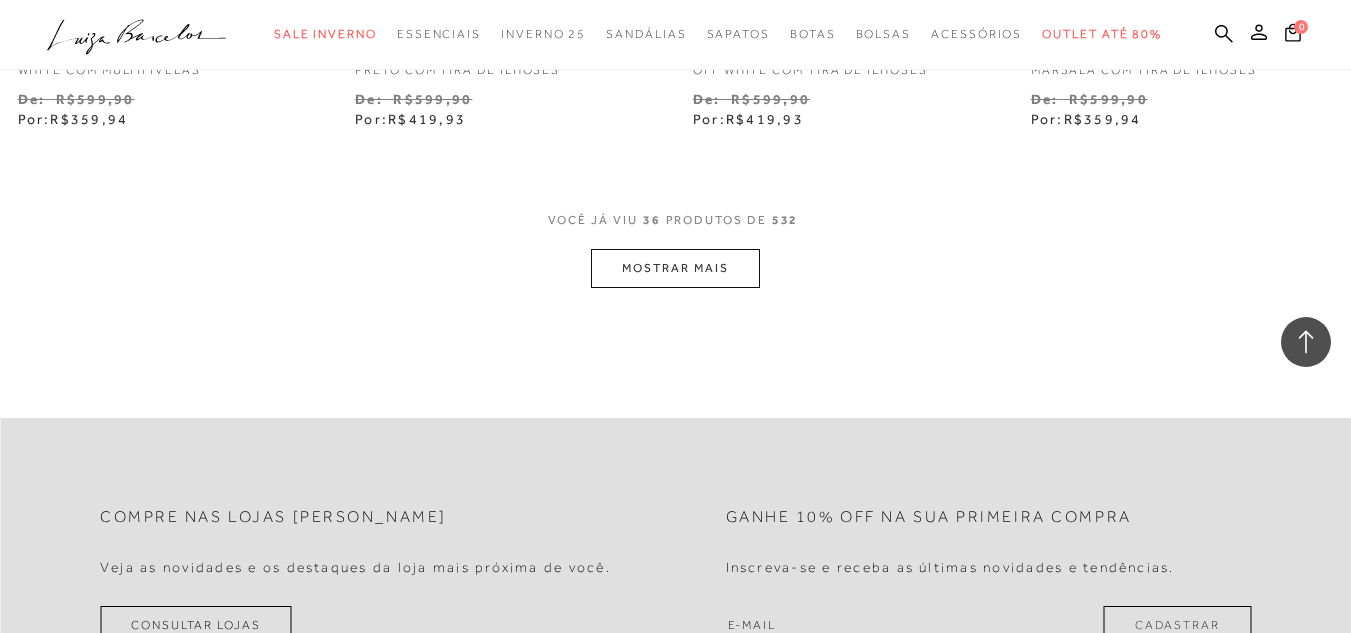 scroll, scrollTop: 5986, scrollLeft: 0, axis: vertical 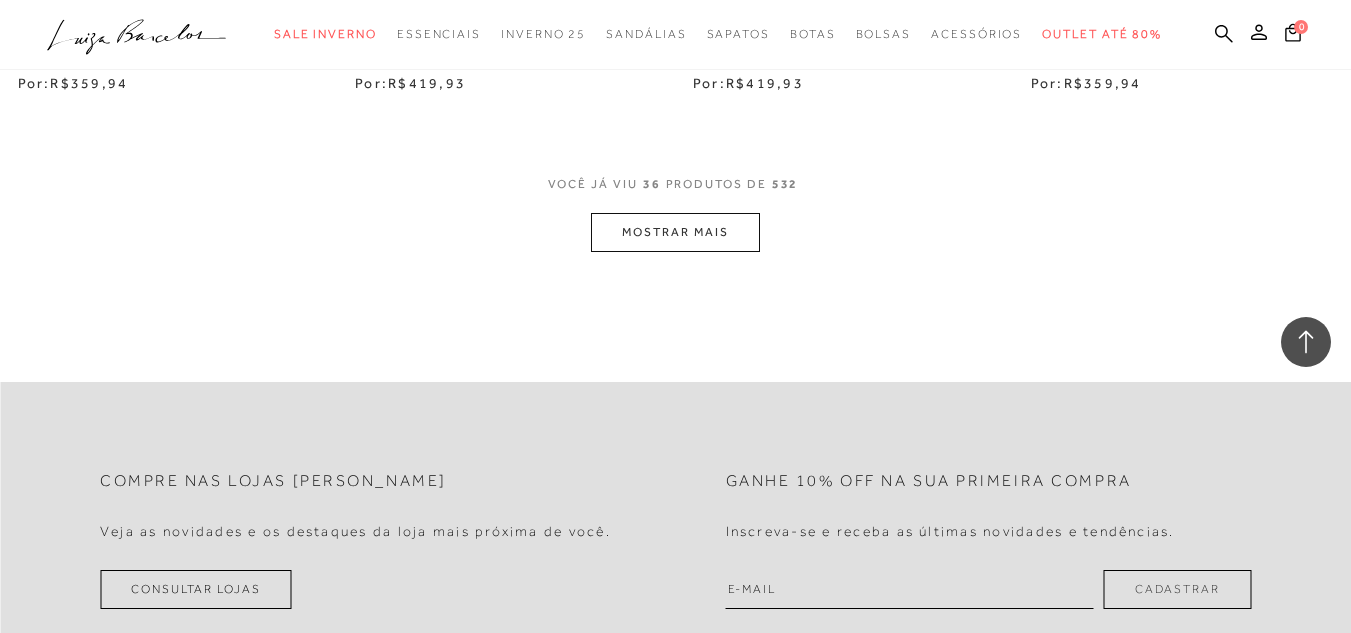 click on "MOSTRAR MAIS" at bounding box center (675, 232) 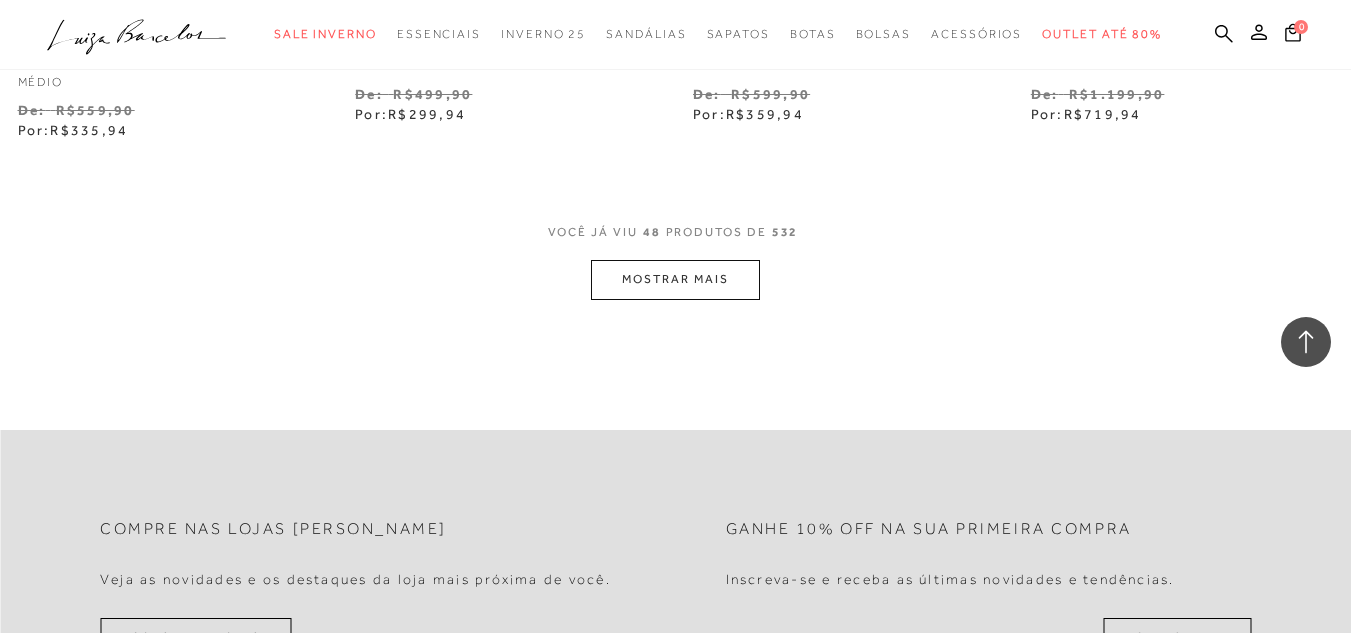 scroll, scrollTop: 7984, scrollLeft: 0, axis: vertical 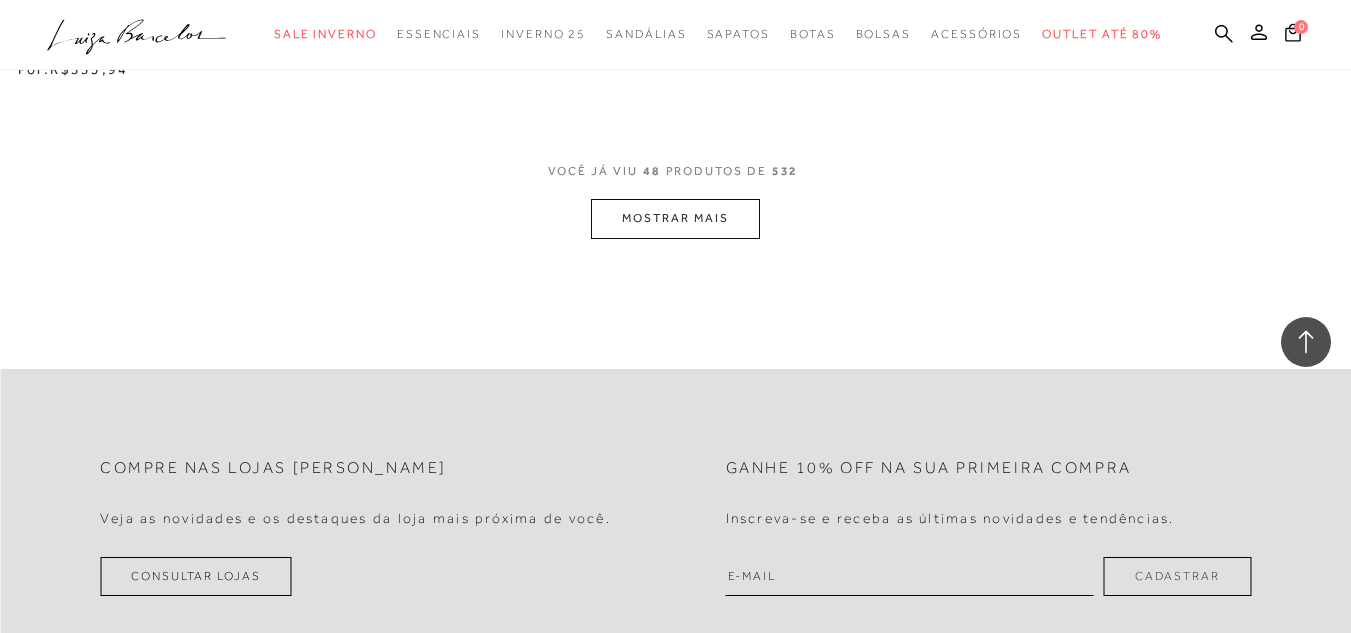 click on "MOSTRAR MAIS" at bounding box center (675, 218) 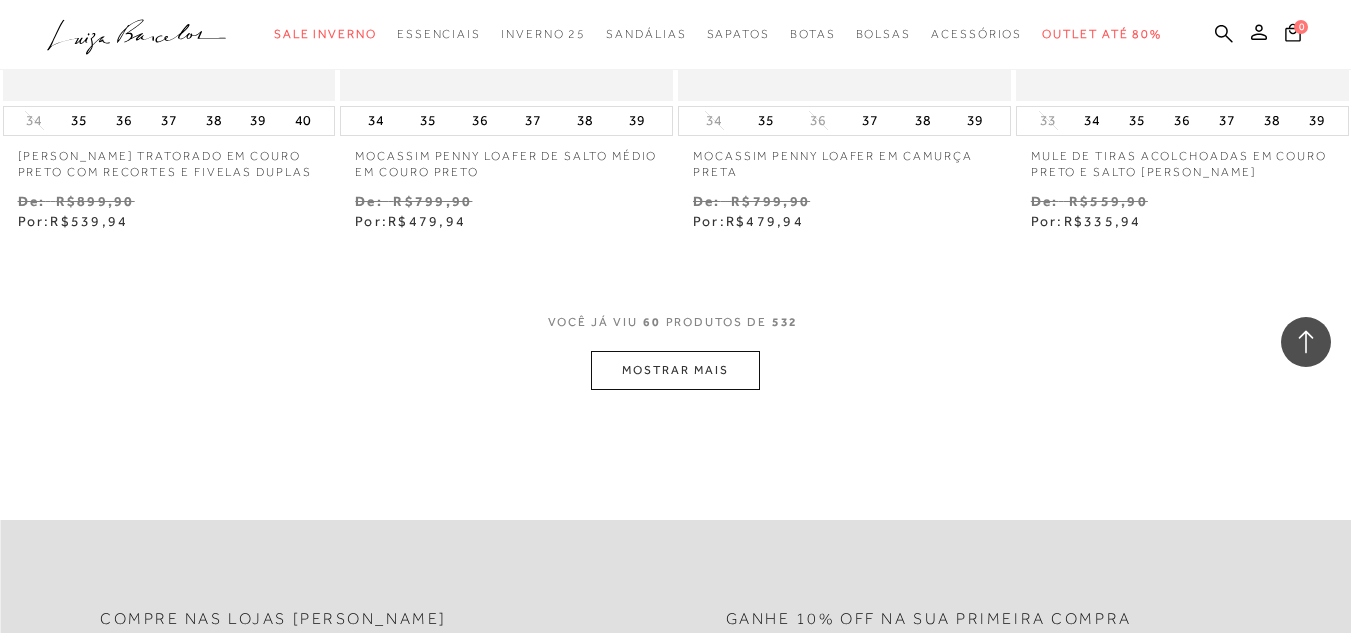 scroll, scrollTop: 9837, scrollLeft: 0, axis: vertical 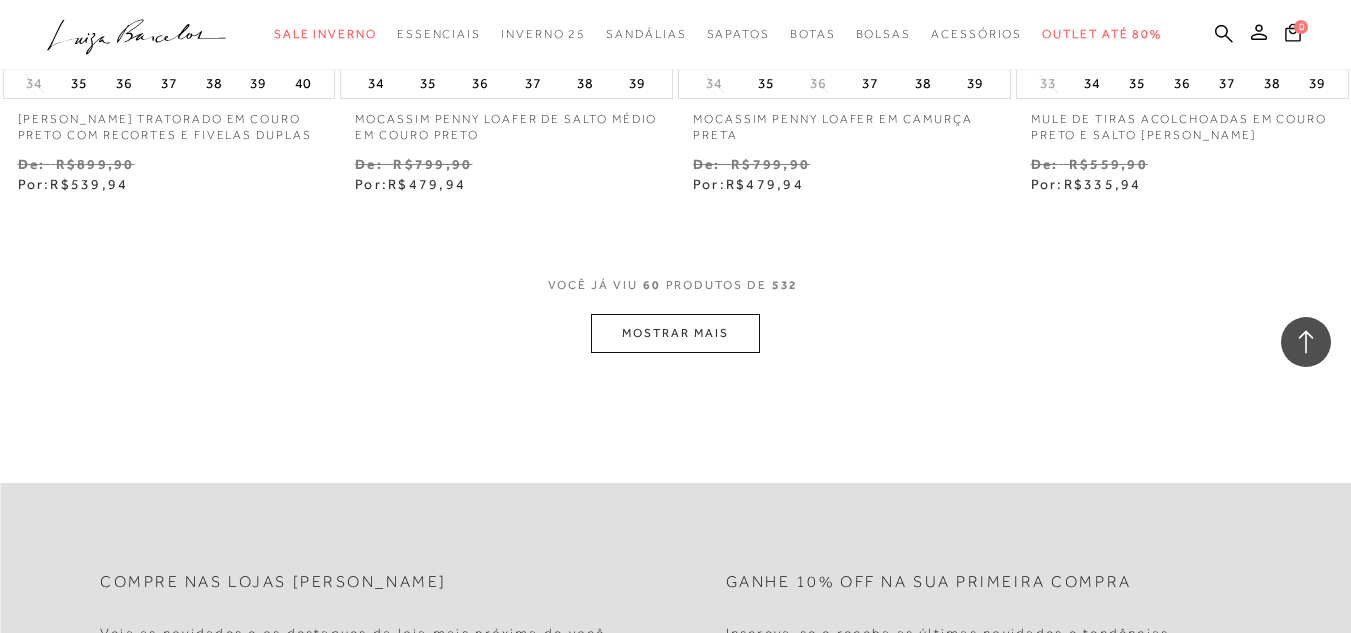 click on "MOSTRAR MAIS" at bounding box center [675, 333] 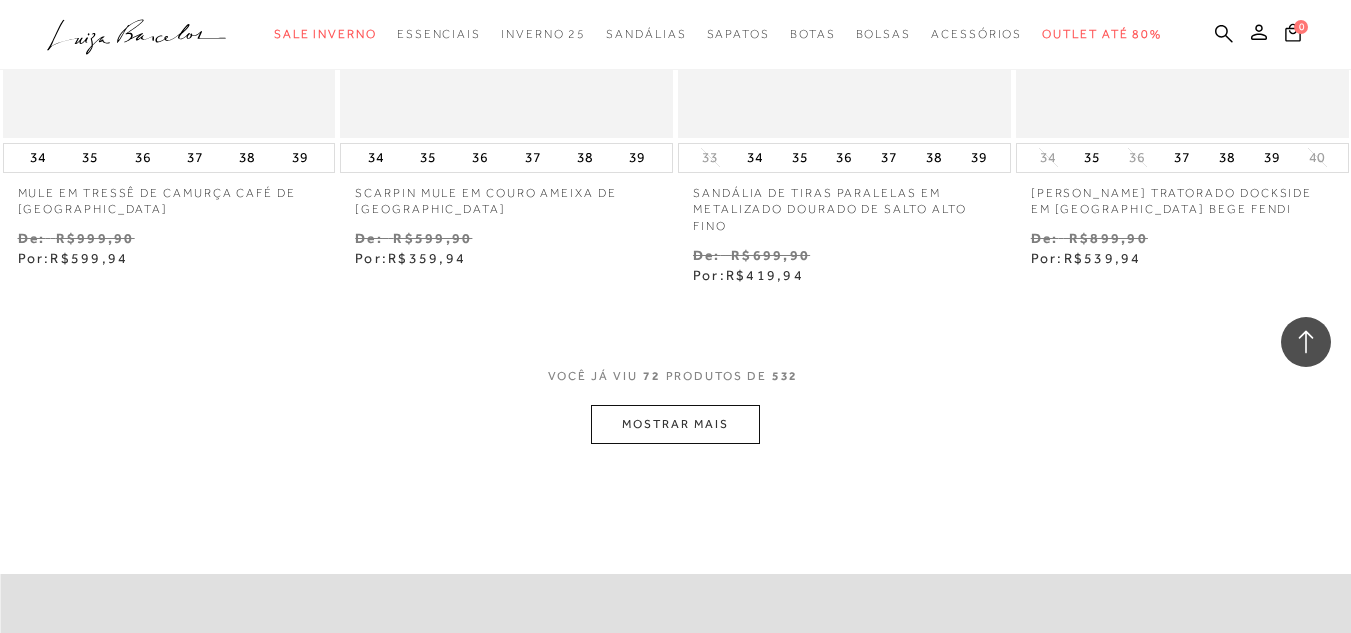 scroll, scrollTop: 11736, scrollLeft: 0, axis: vertical 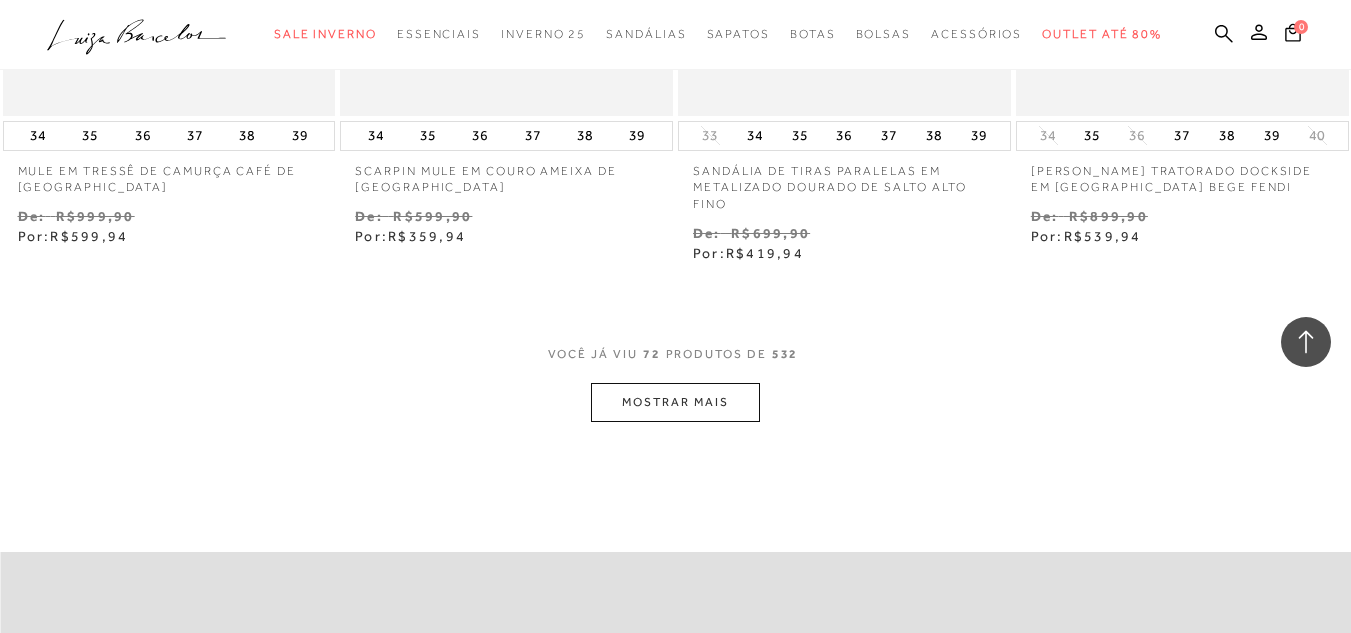 click on "MOSTRAR MAIS" at bounding box center (675, 402) 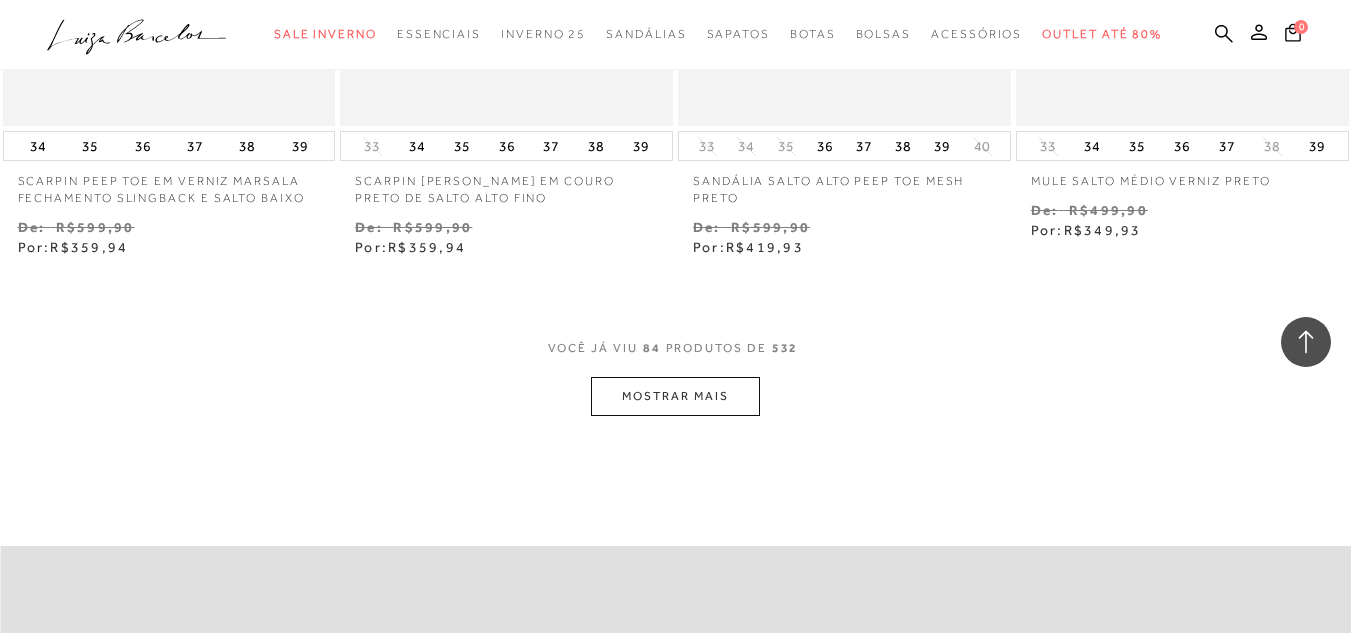 scroll, scrollTop: 13718, scrollLeft: 0, axis: vertical 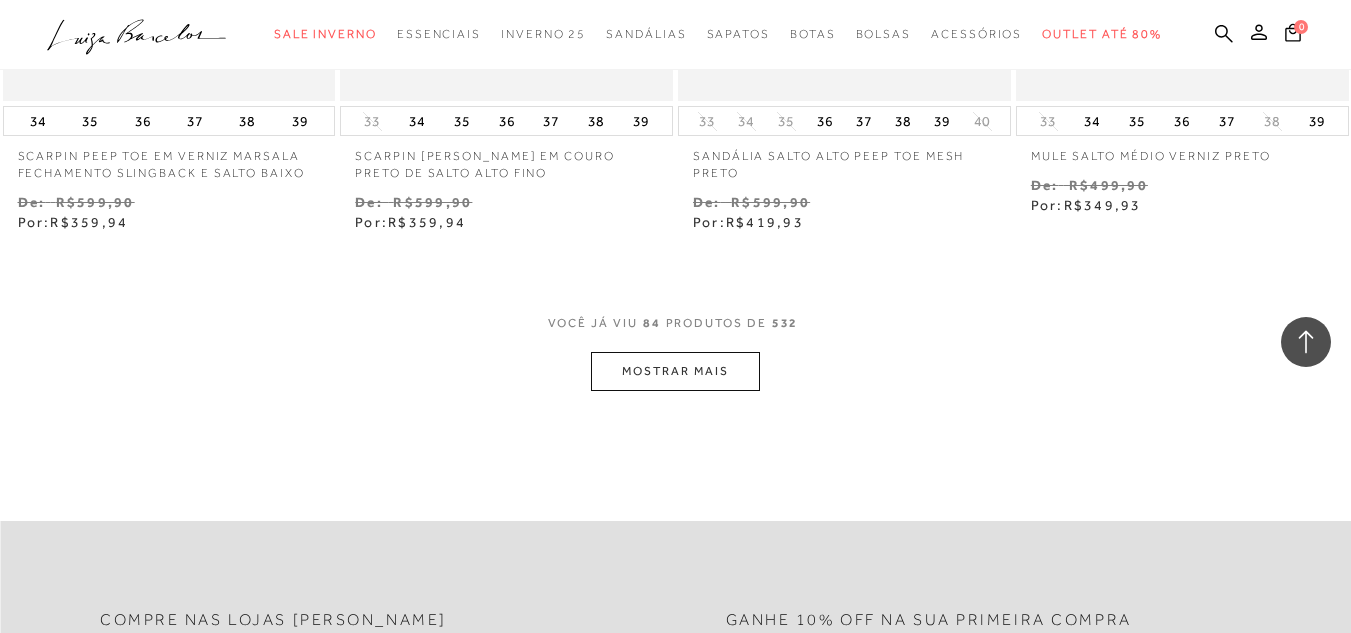 click on "MOSTRAR MAIS" at bounding box center [675, 371] 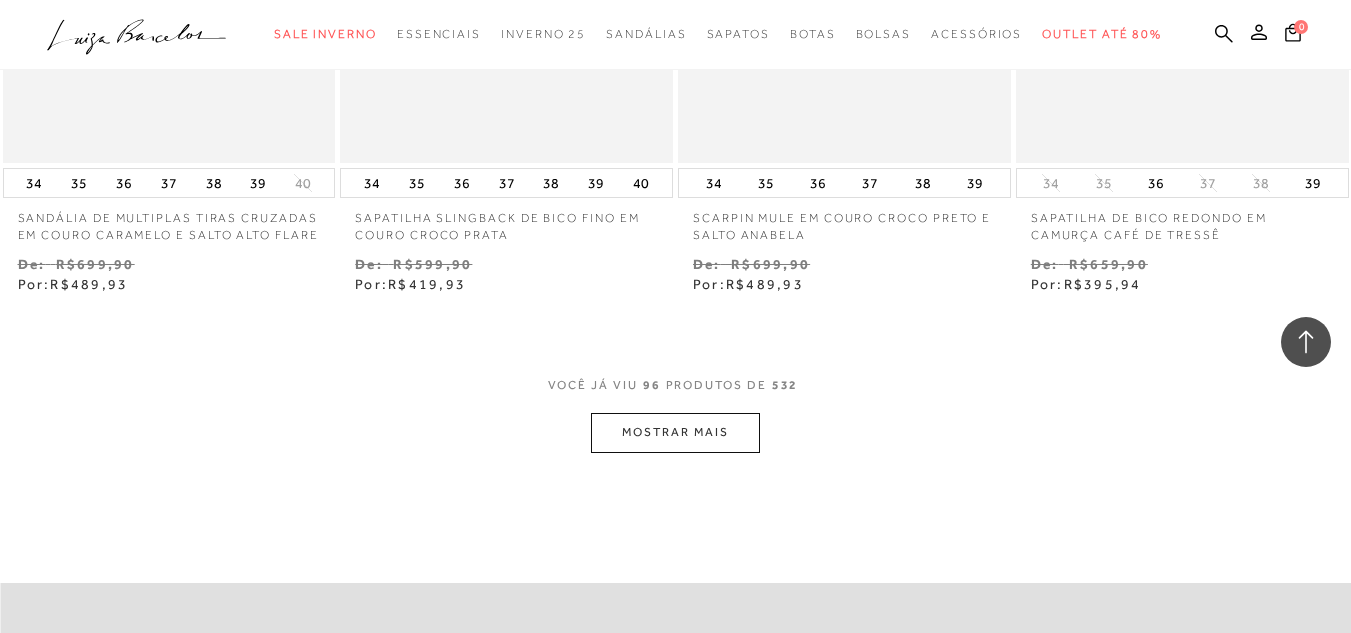 scroll, scrollTop: 15677, scrollLeft: 0, axis: vertical 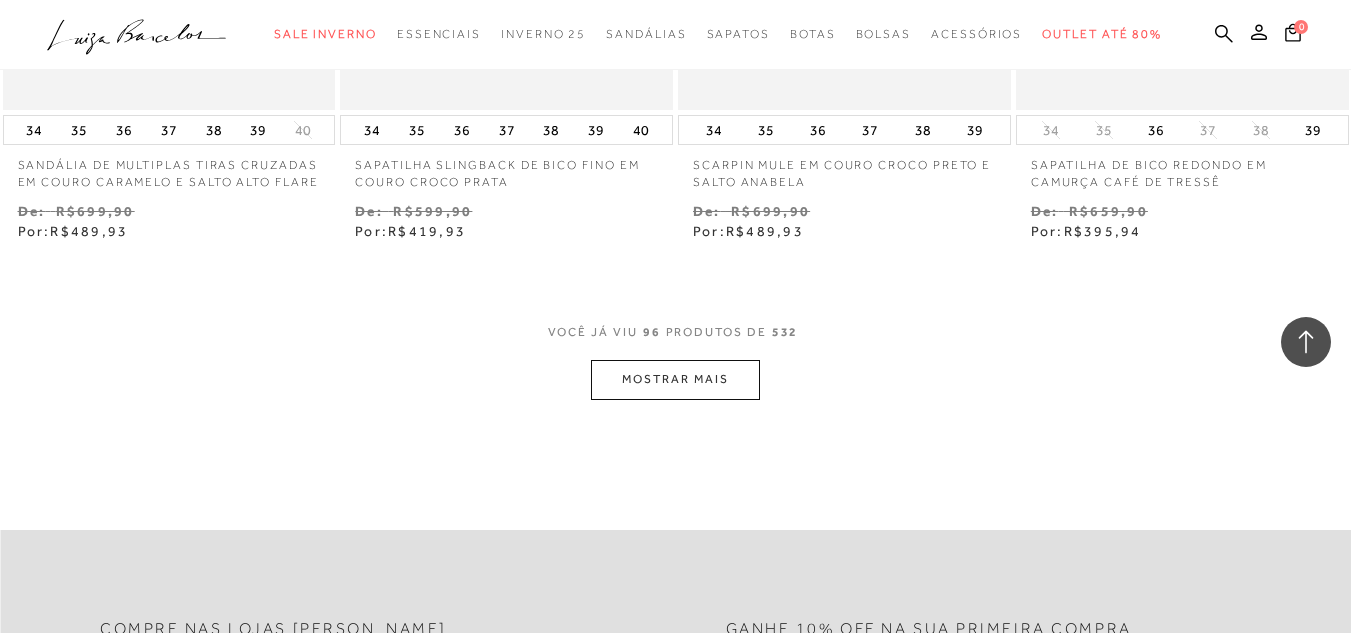 click on "MOSTRAR MAIS" at bounding box center [675, 379] 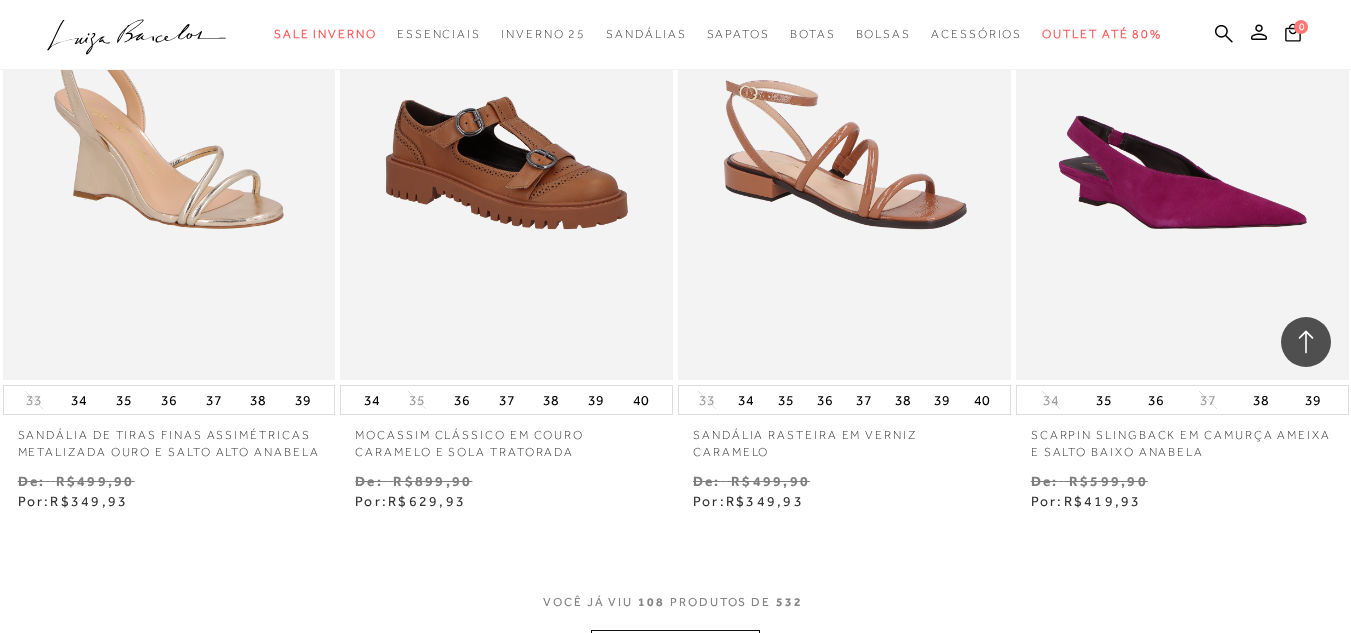scroll, scrollTop: 17370, scrollLeft: 0, axis: vertical 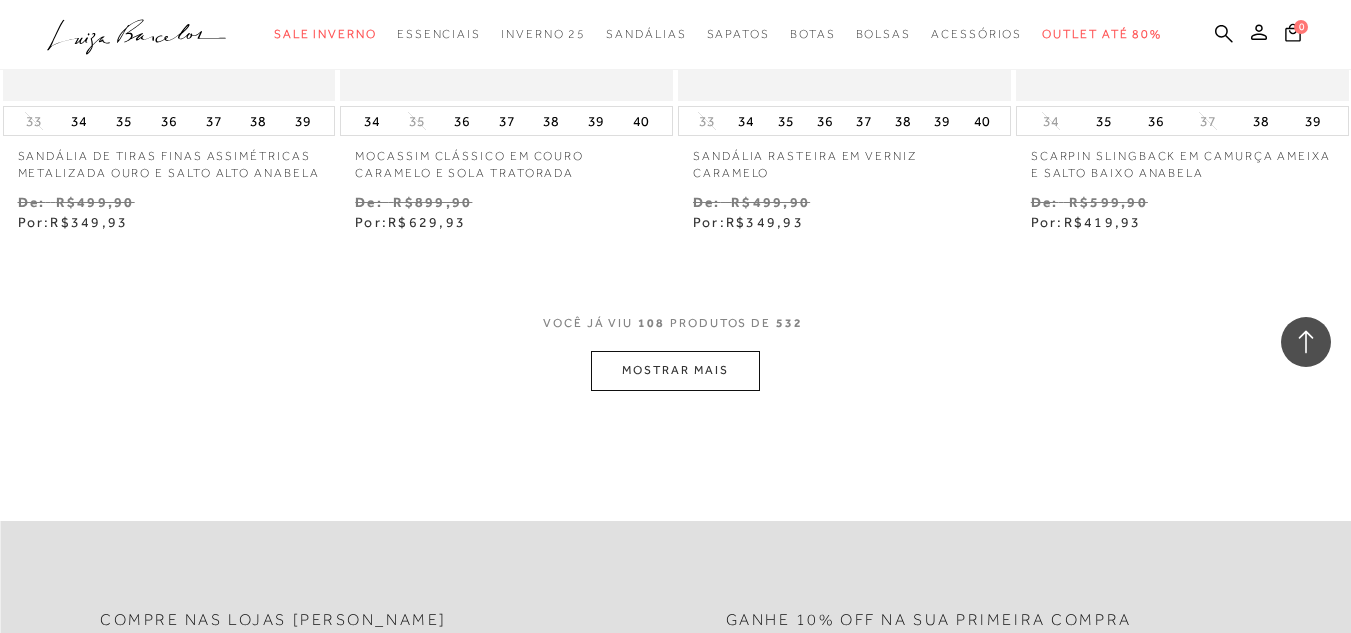 click on "MOSTRAR MAIS" at bounding box center (675, 370) 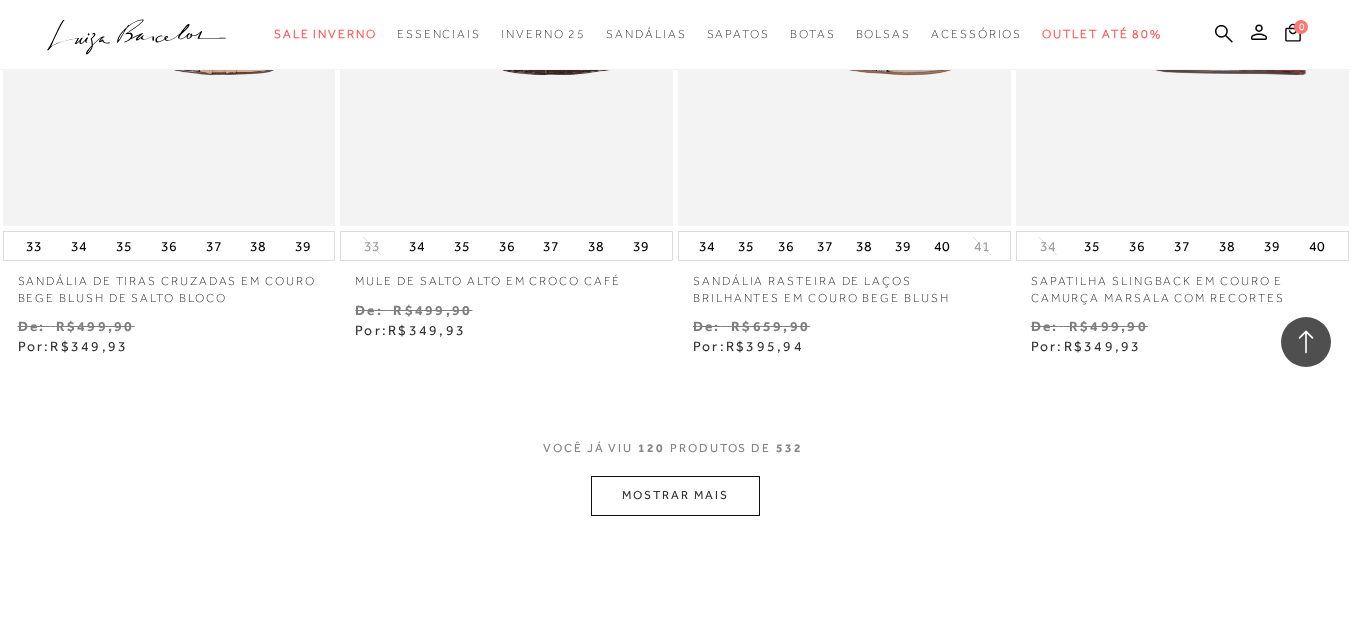 scroll, scrollTop: 19516, scrollLeft: 0, axis: vertical 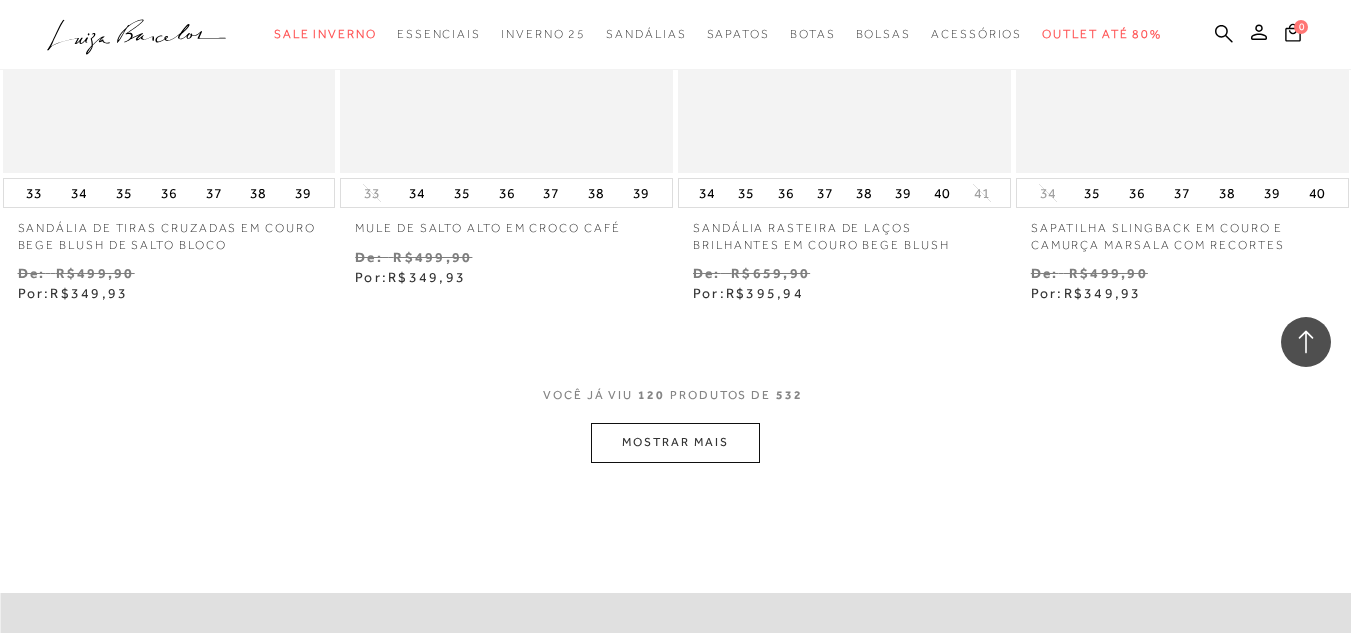 click on "MOSTRAR MAIS" at bounding box center [675, 442] 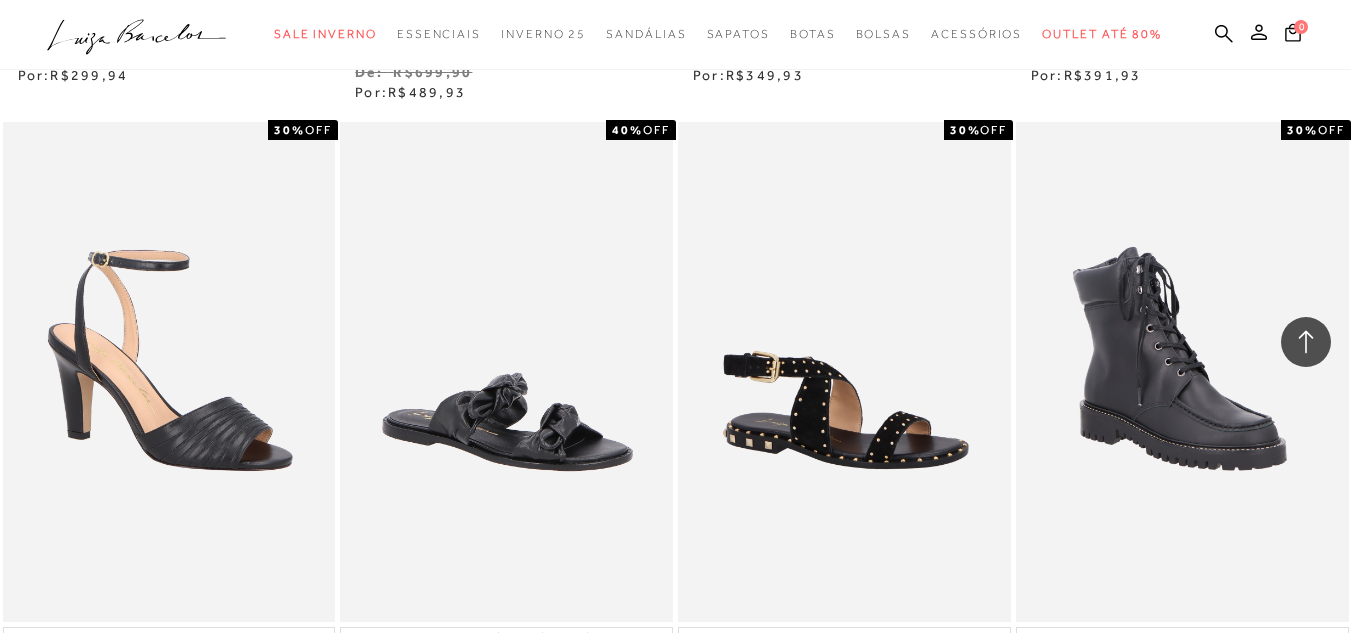 scroll, scrollTop: 21142, scrollLeft: 0, axis: vertical 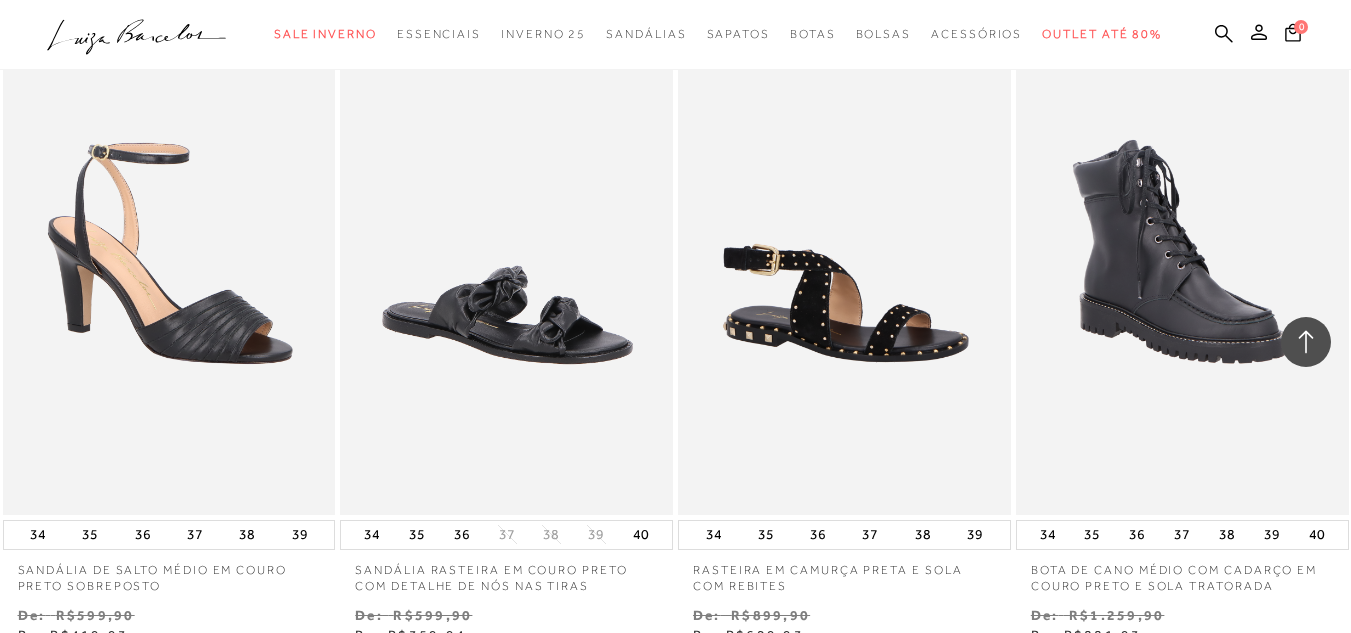 type 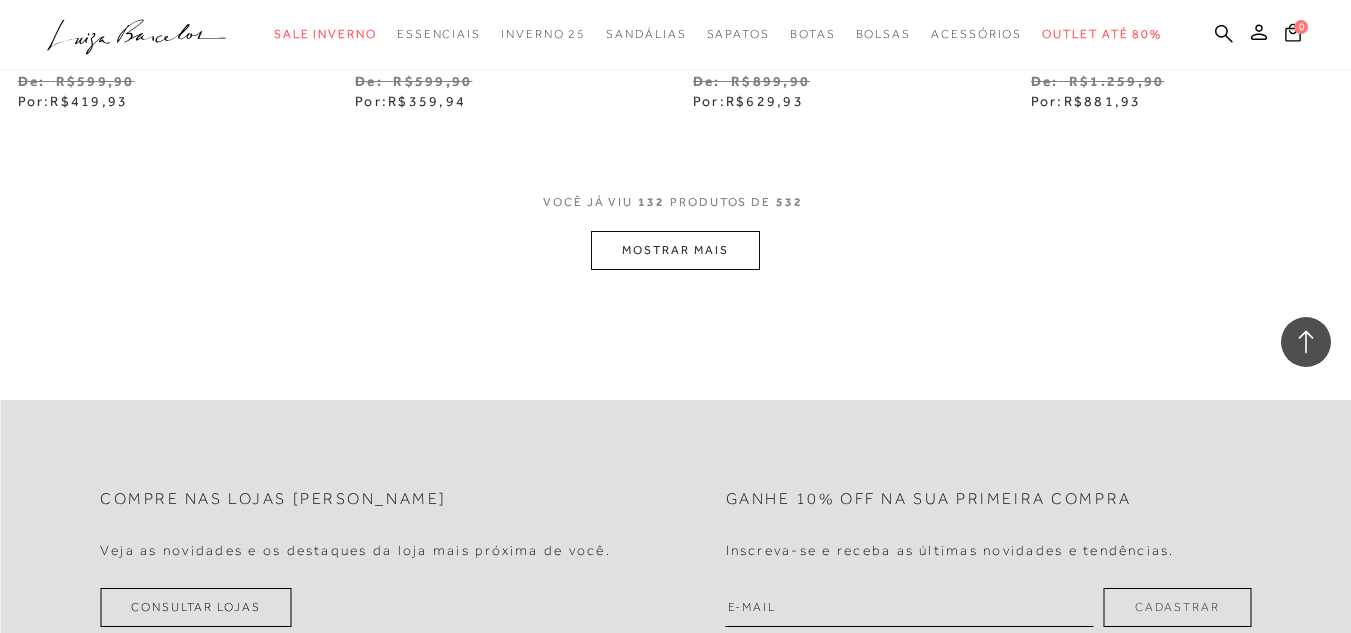 scroll, scrollTop: 21702, scrollLeft: 0, axis: vertical 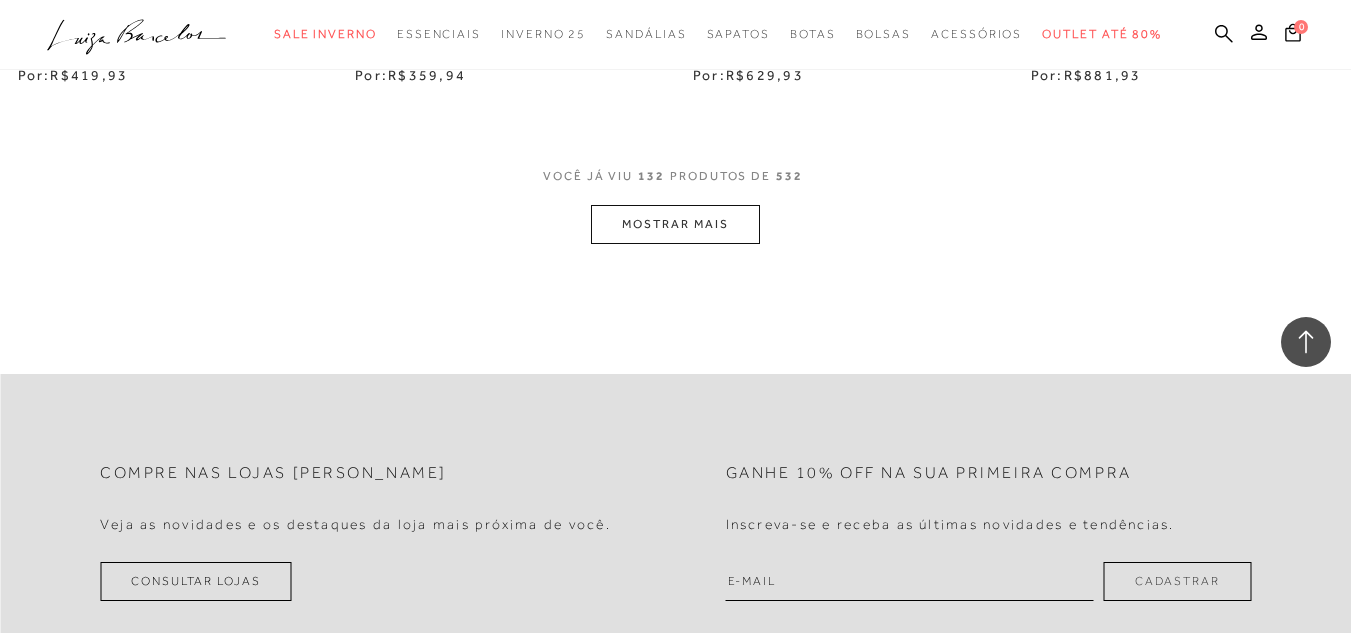 click on "MOSTRAR MAIS" at bounding box center [675, 224] 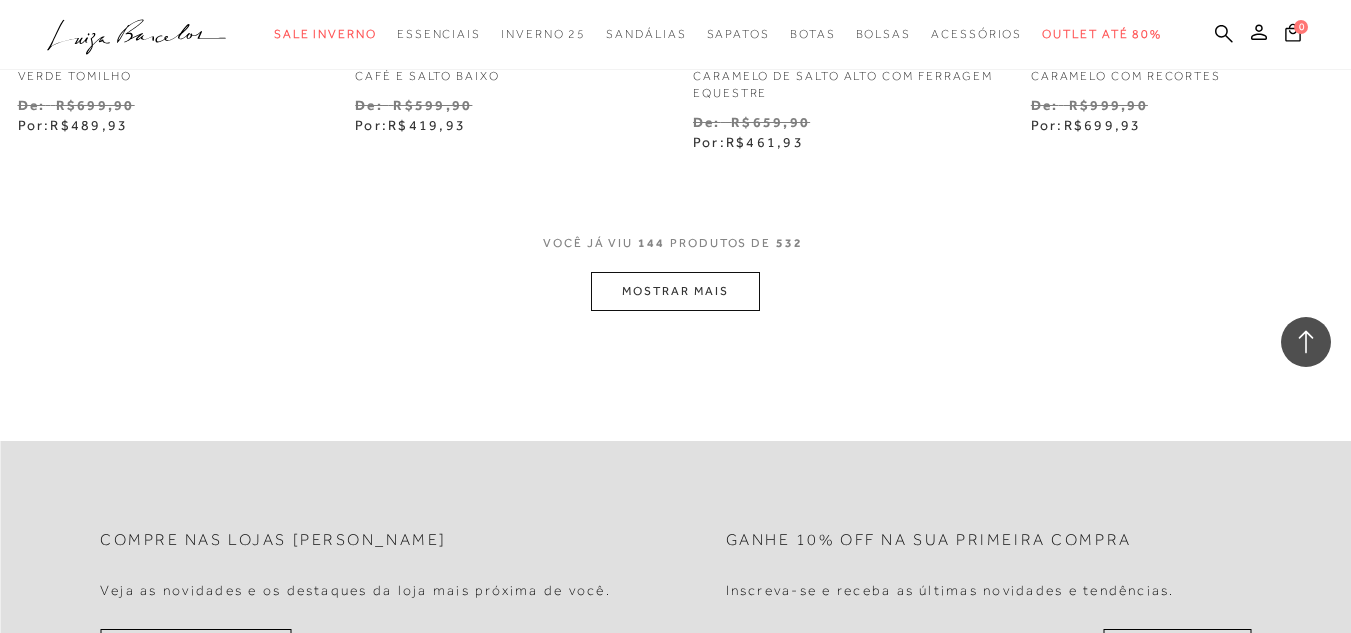 scroll, scrollTop: 23622, scrollLeft: 0, axis: vertical 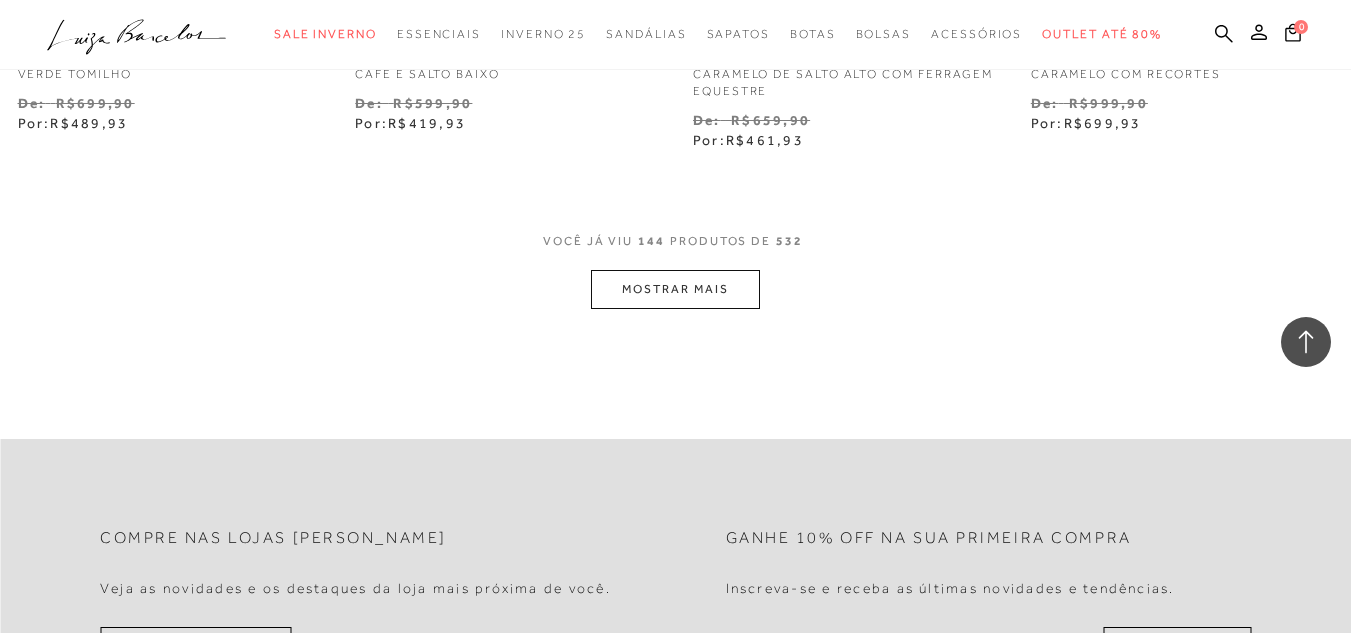 click on "MOSTRAR MAIS" at bounding box center [675, 289] 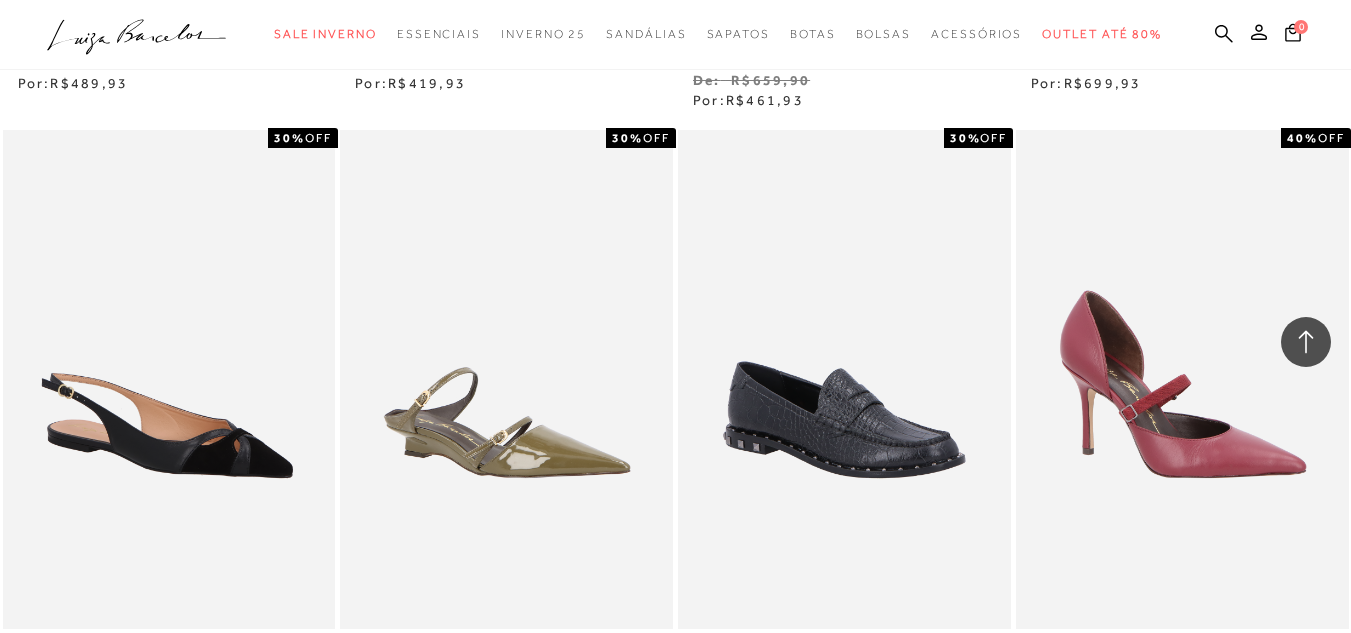 scroll, scrollTop: 23742, scrollLeft: 0, axis: vertical 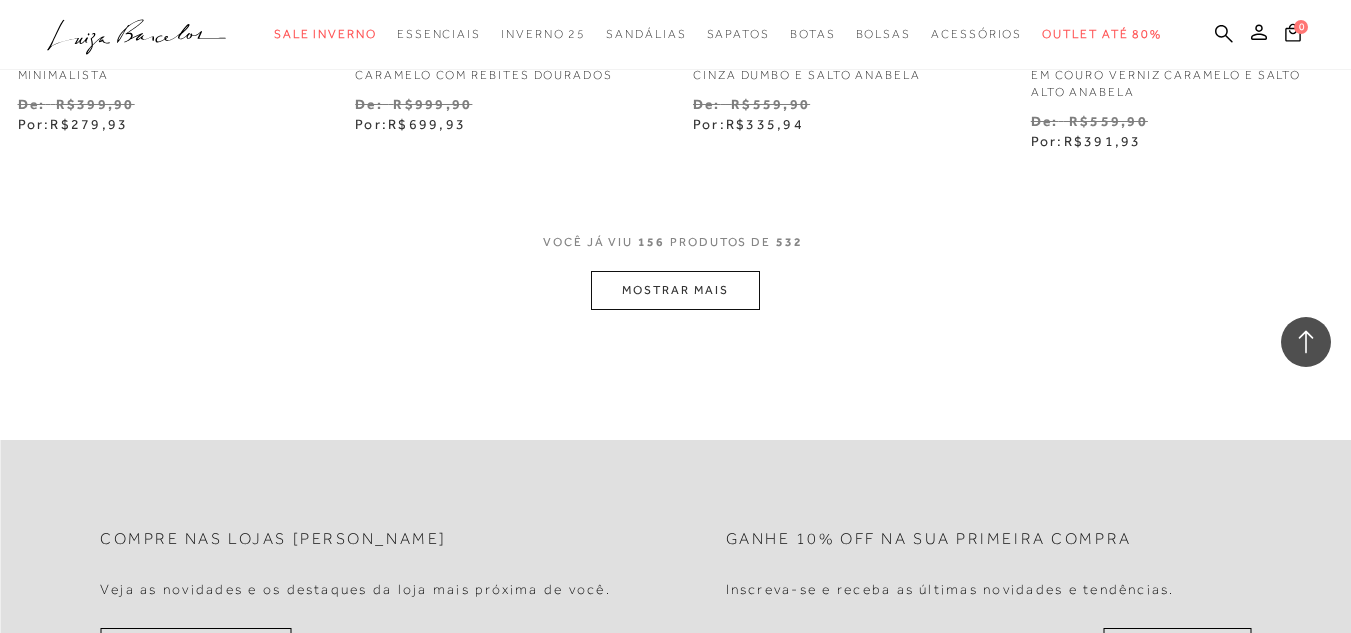 click on "MOSTRAR MAIS" at bounding box center (675, 290) 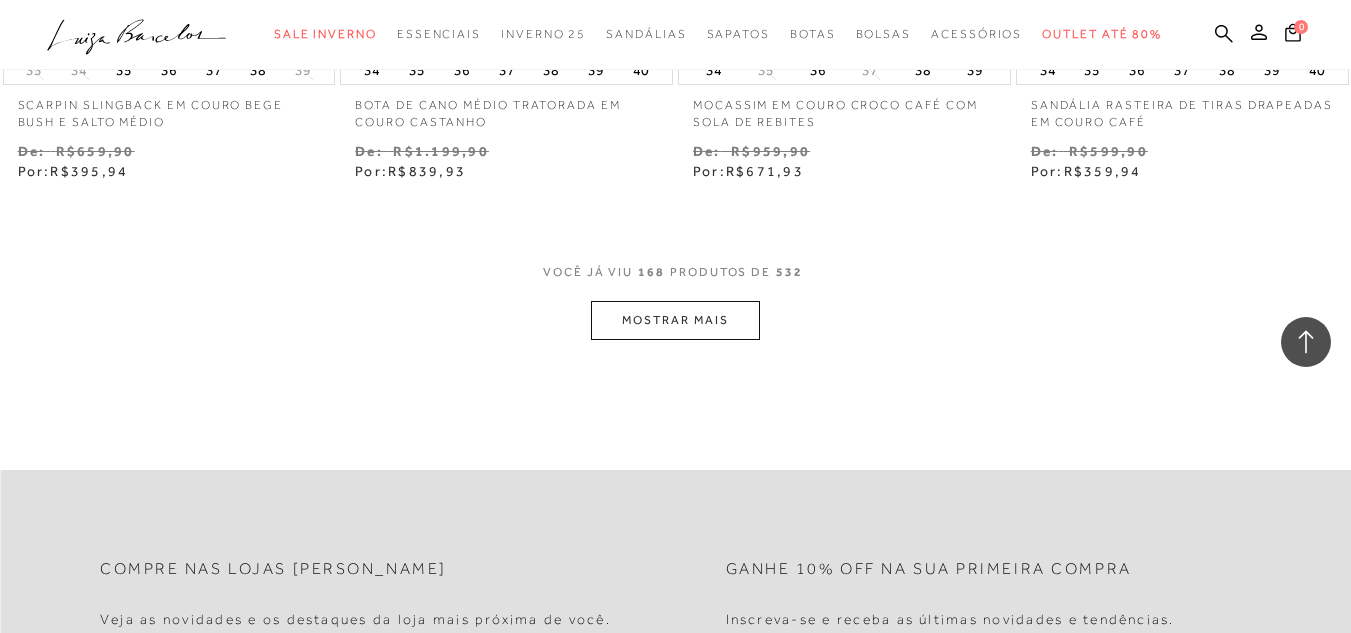 scroll, scrollTop: 27662, scrollLeft: 0, axis: vertical 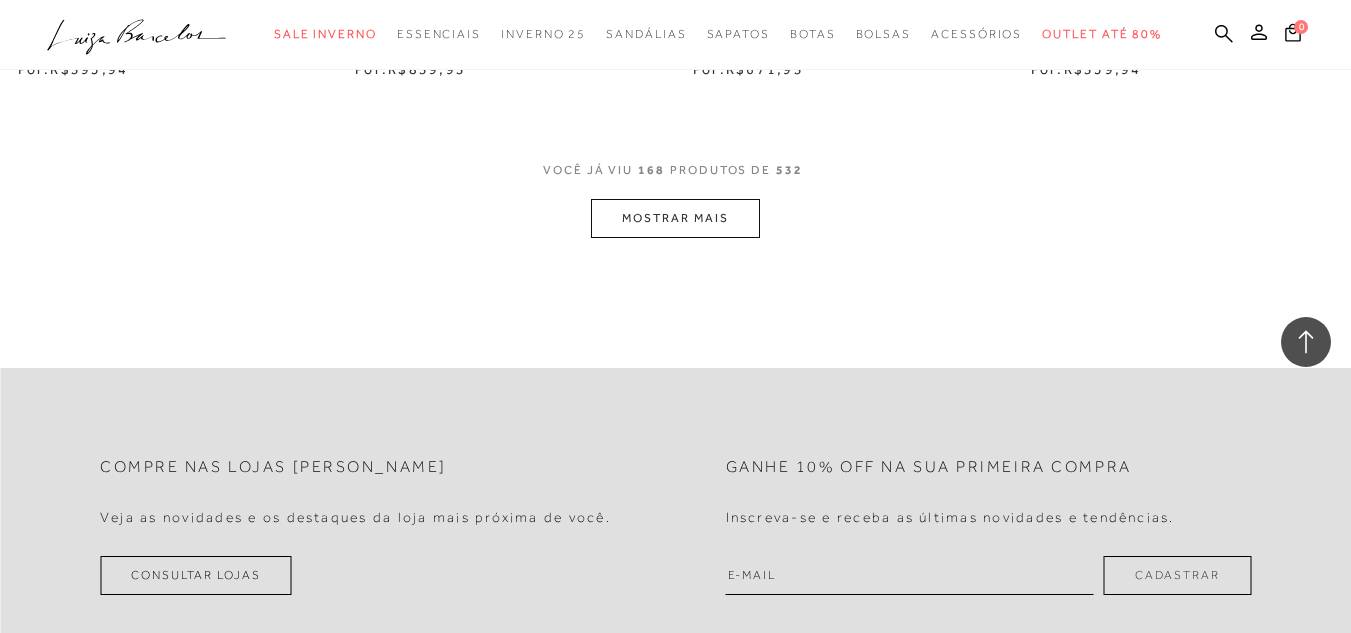 click on "MOSTRAR MAIS" at bounding box center [675, 218] 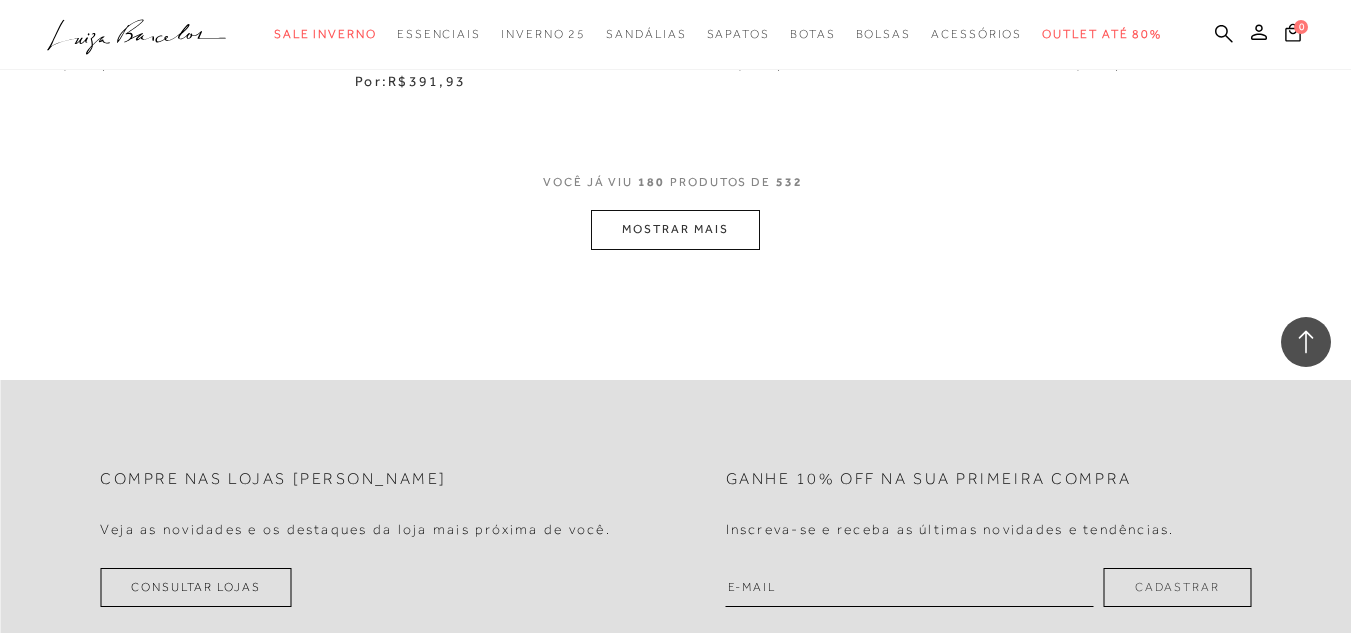 scroll, scrollTop: 29622, scrollLeft: 0, axis: vertical 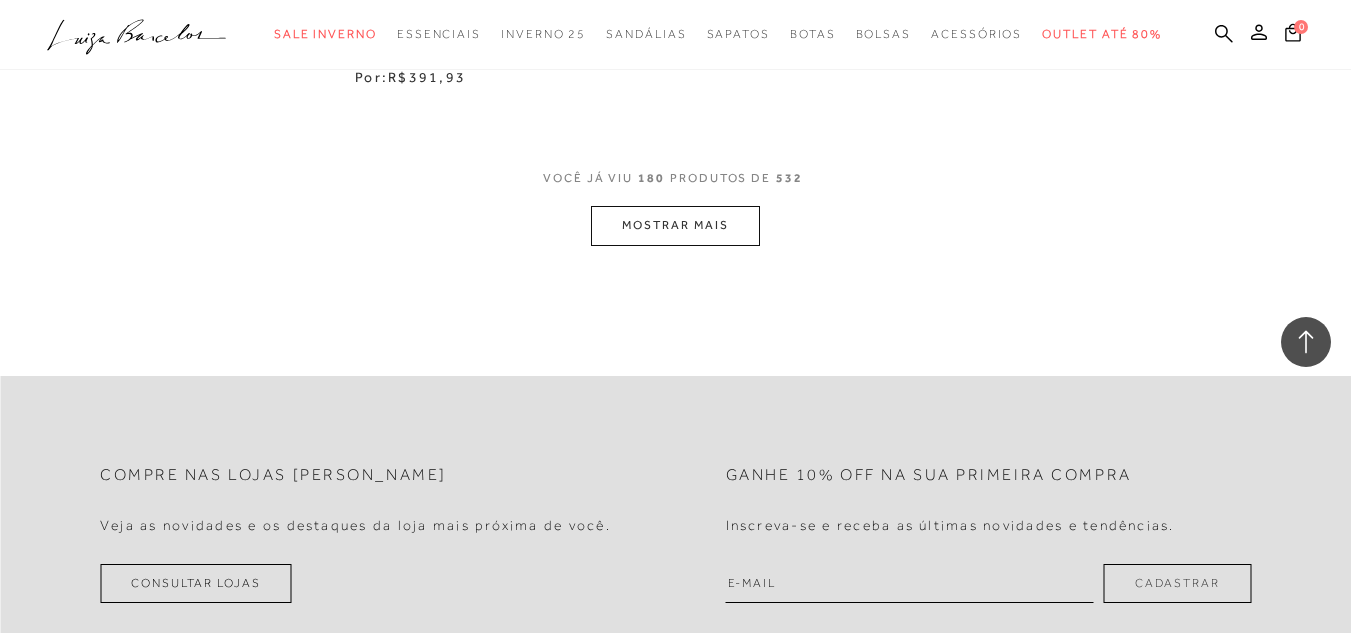 click on "MOSTRAR MAIS" at bounding box center [675, 225] 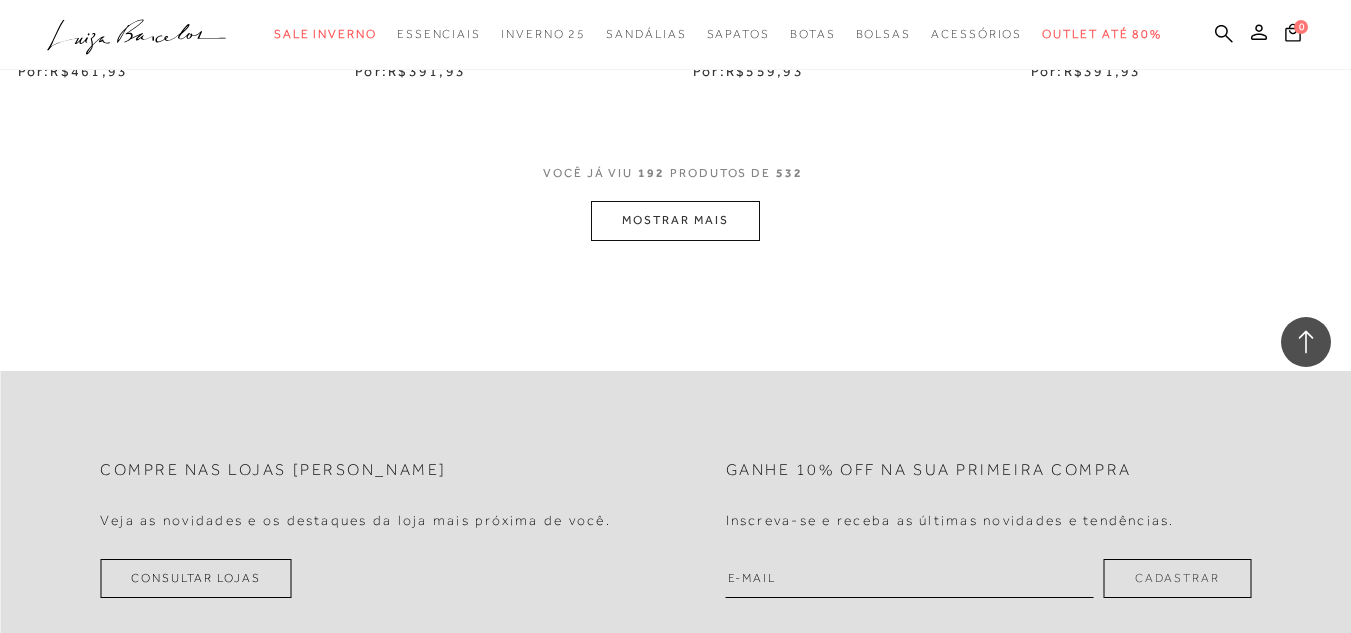scroll, scrollTop: 31582, scrollLeft: 0, axis: vertical 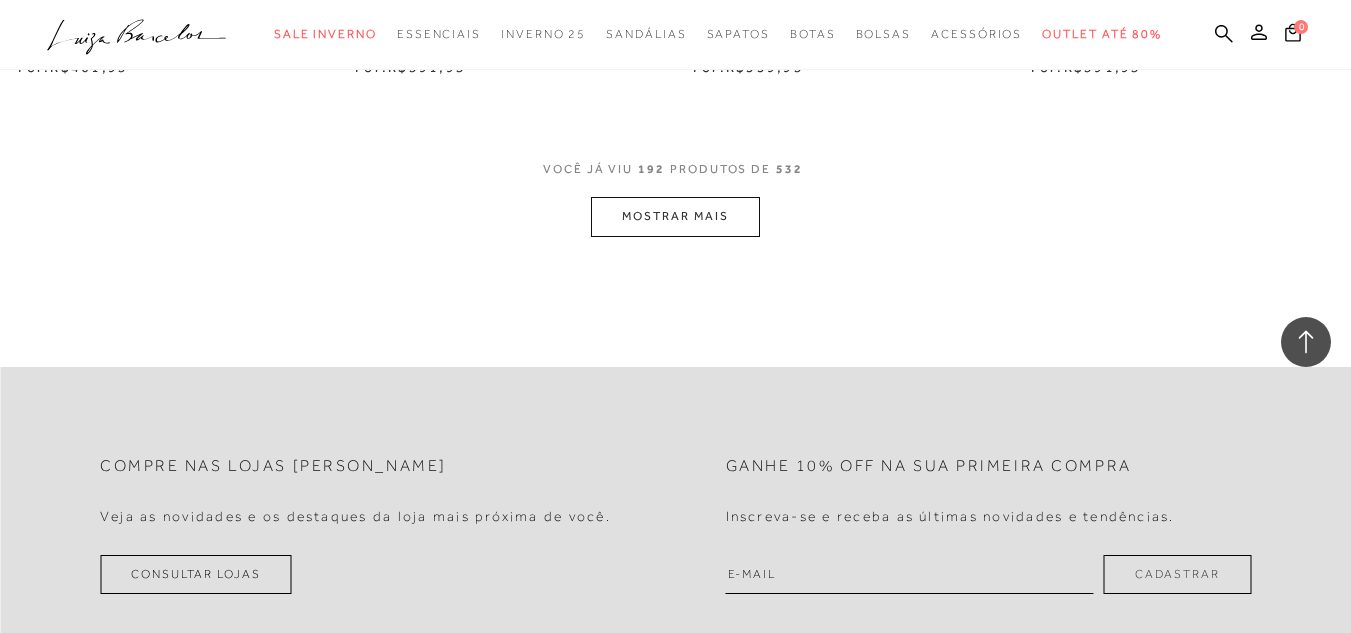 click on "MOSTRAR MAIS" at bounding box center [675, 216] 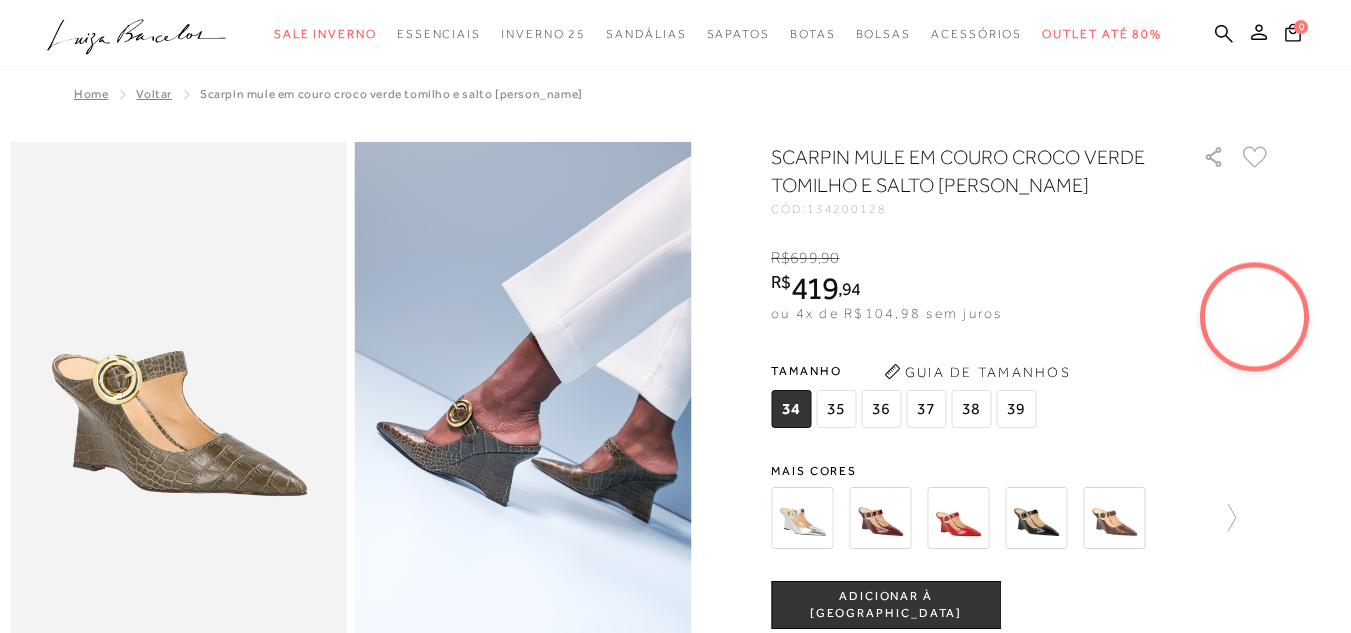 scroll, scrollTop: 0, scrollLeft: 0, axis: both 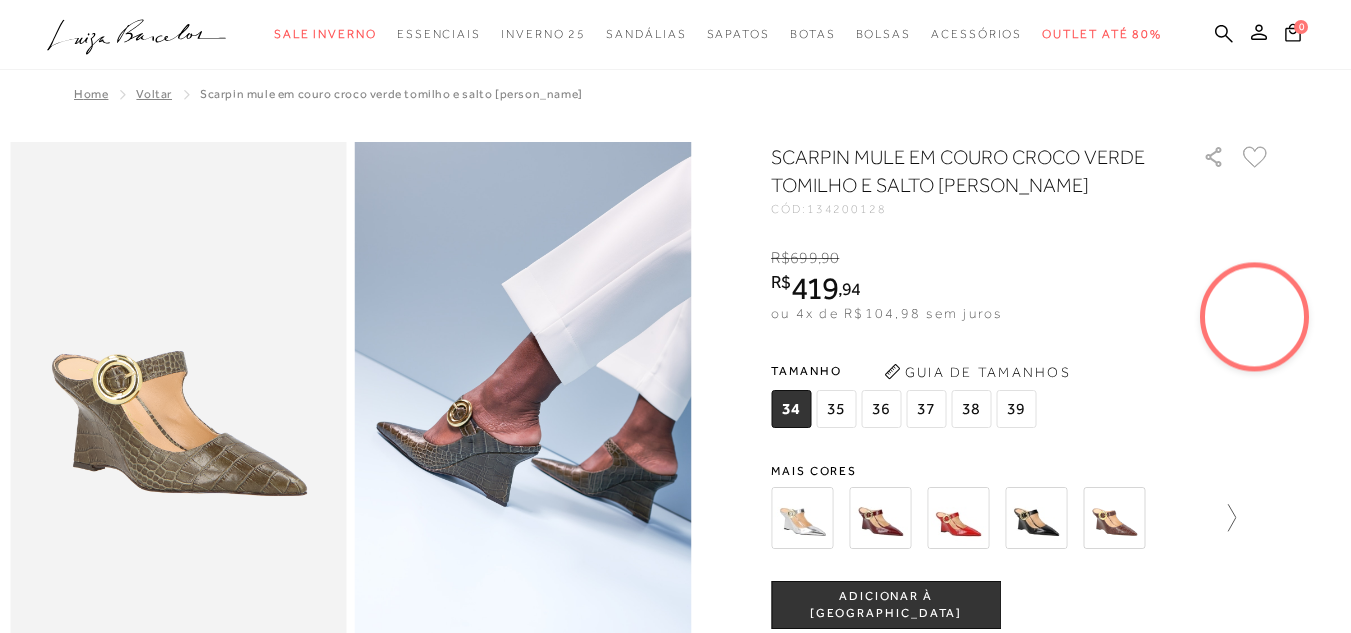 click 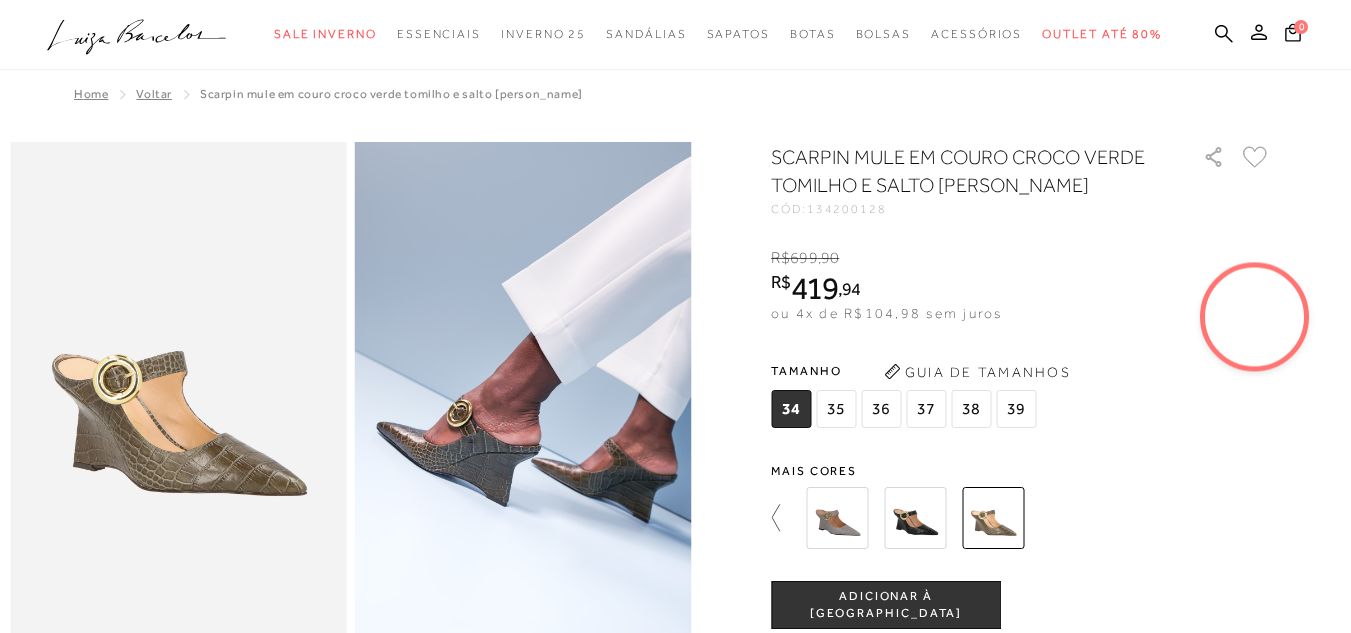 click 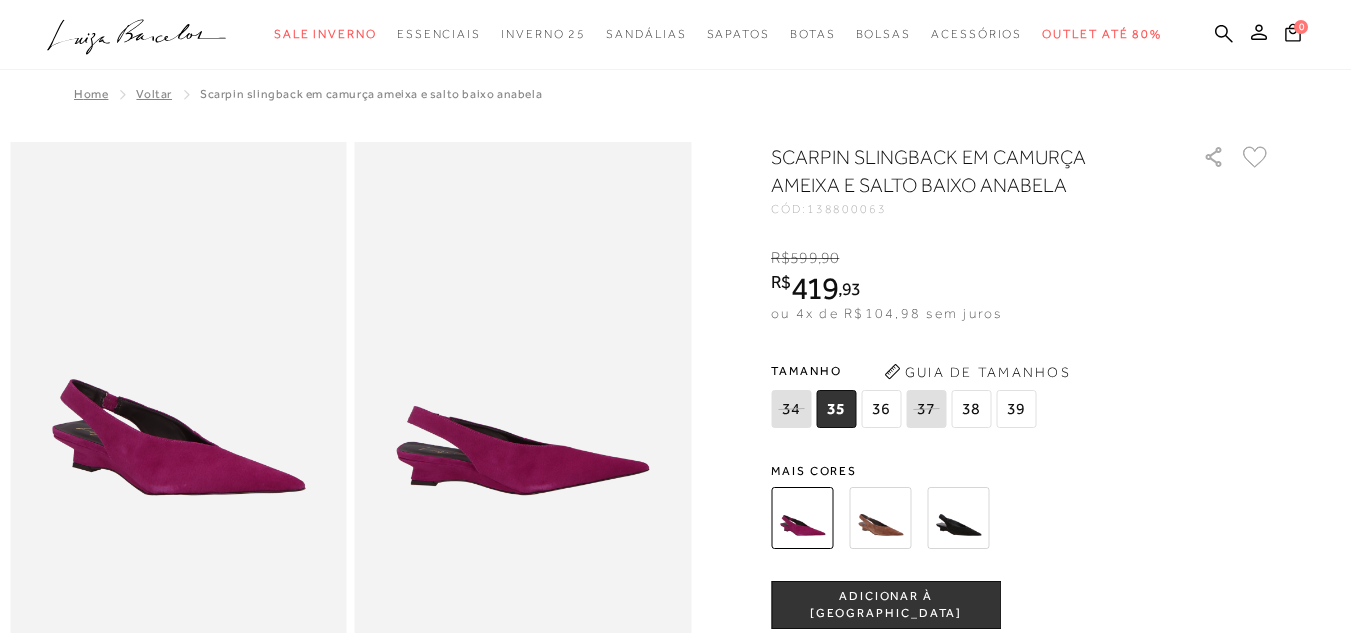 scroll, scrollTop: 0, scrollLeft: 0, axis: both 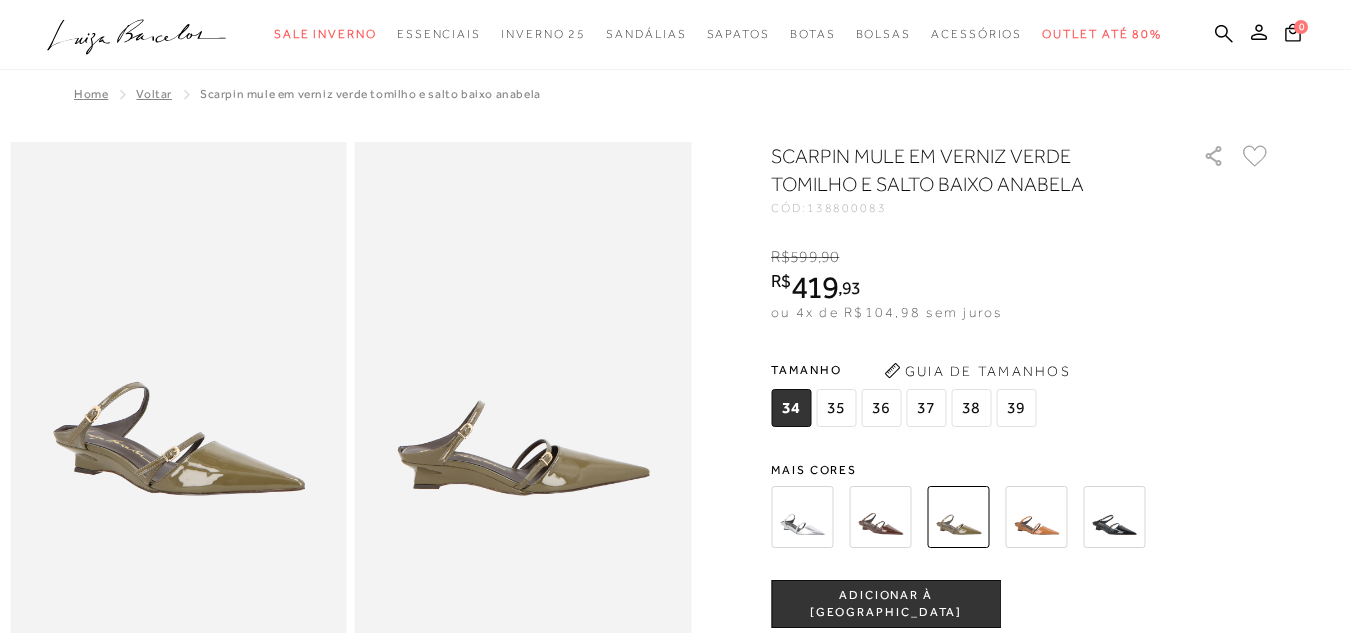 click at bounding box center [1036, 517] 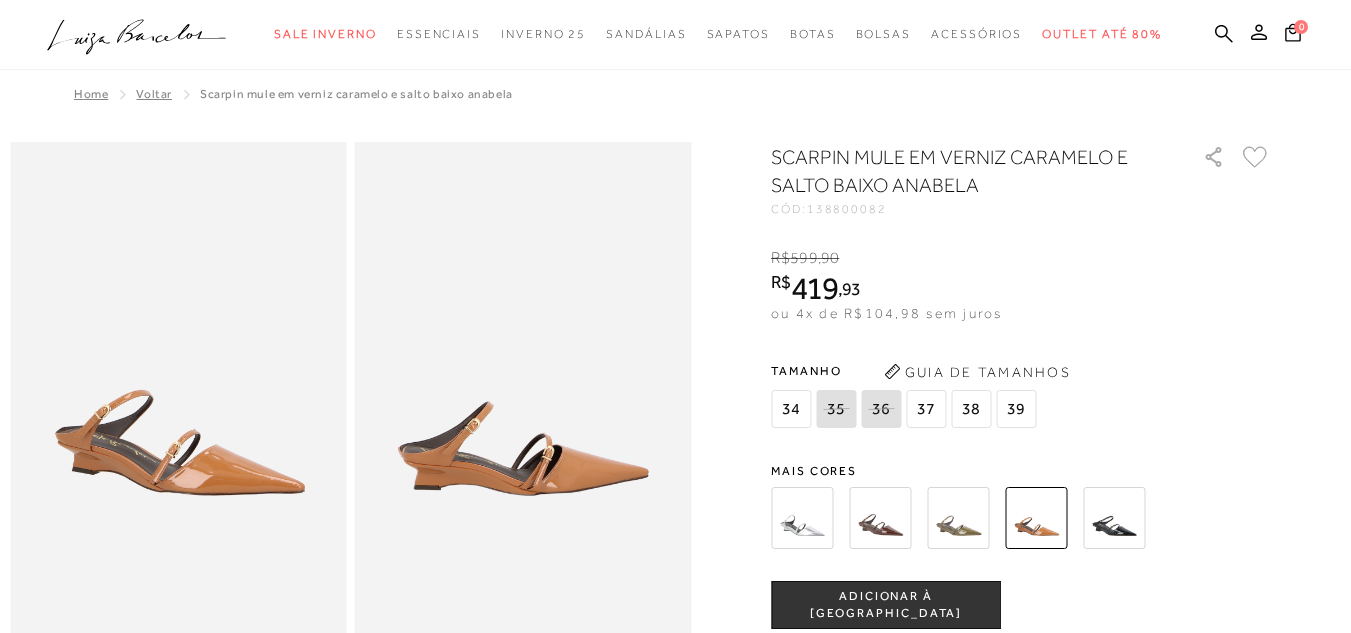 scroll, scrollTop: 0, scrollLeft: 0, axis: both 